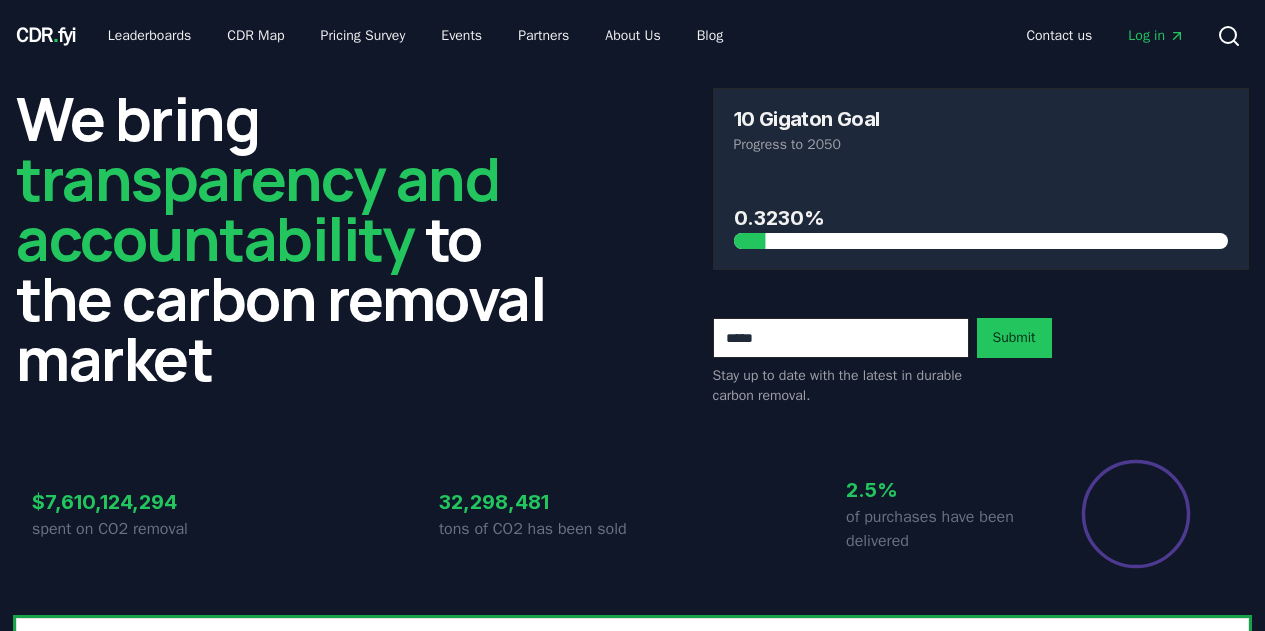 scroll, scrollTop: 0, scrollLeft: 0, axis: both 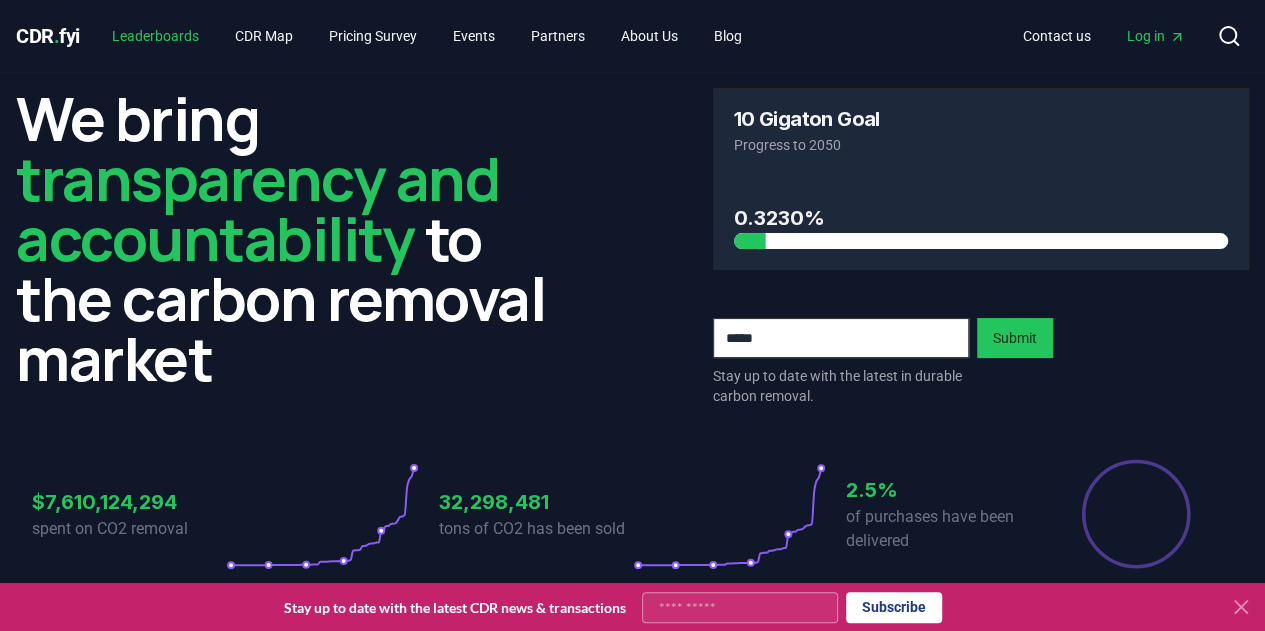 click on "Leaderboards" at bounding box center [155, 36] 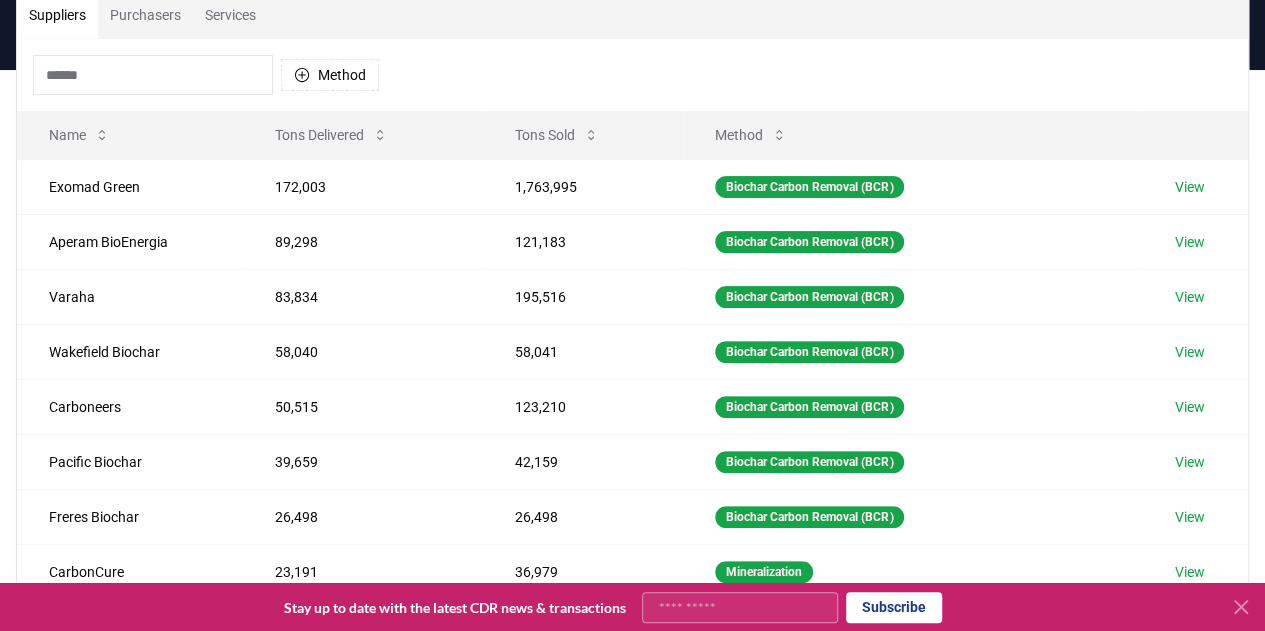 scroll, scrollTop: 0, scrollLeft: 0, axis: both 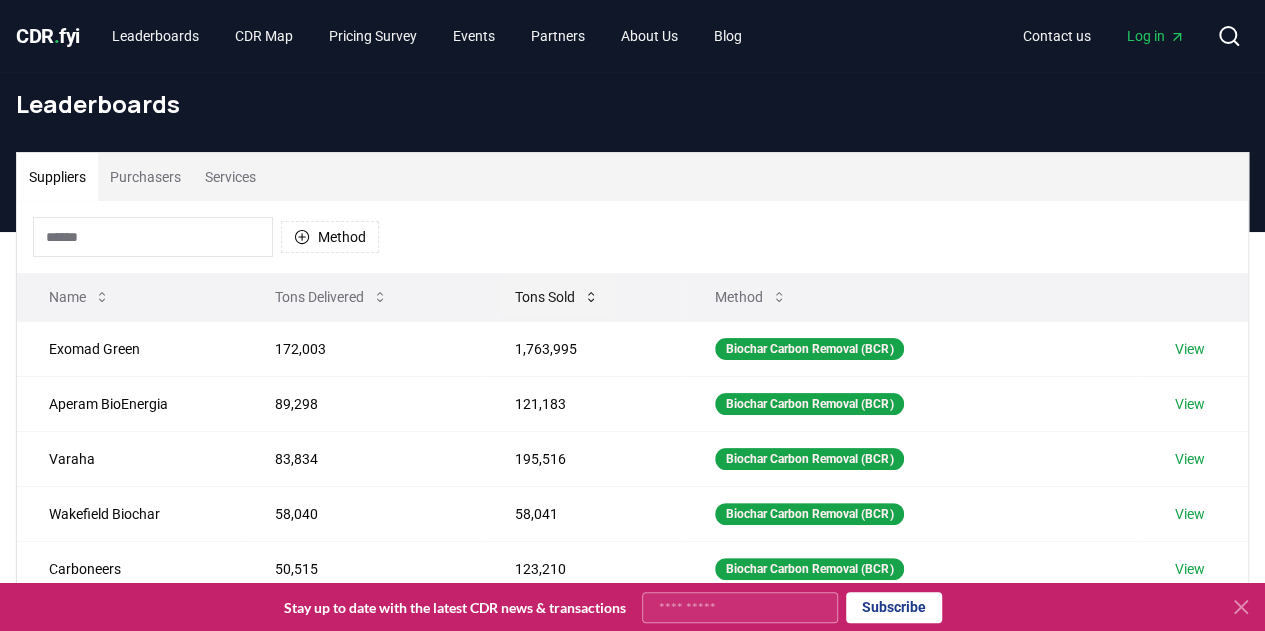 click on "Tons Sold" at bounding box center (557, 297) 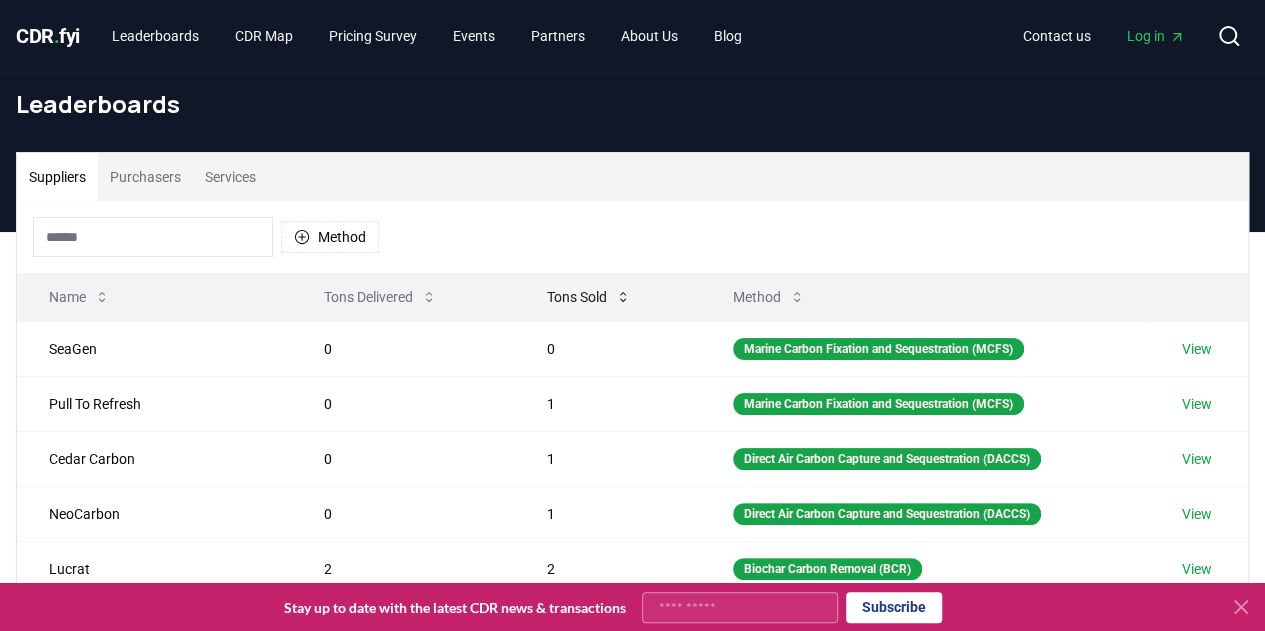 click on "Tons Sold" at bounding box center [589, 297] 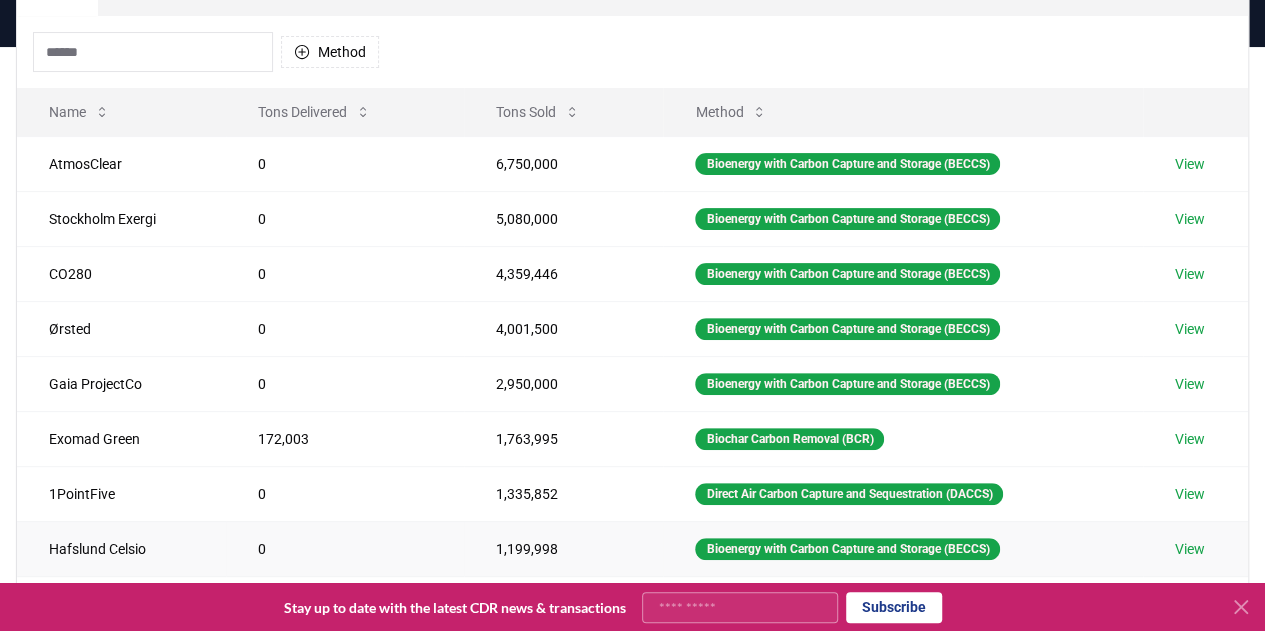 scroll, scrollTop: 100, scrollLeft: 0, axis: vertical 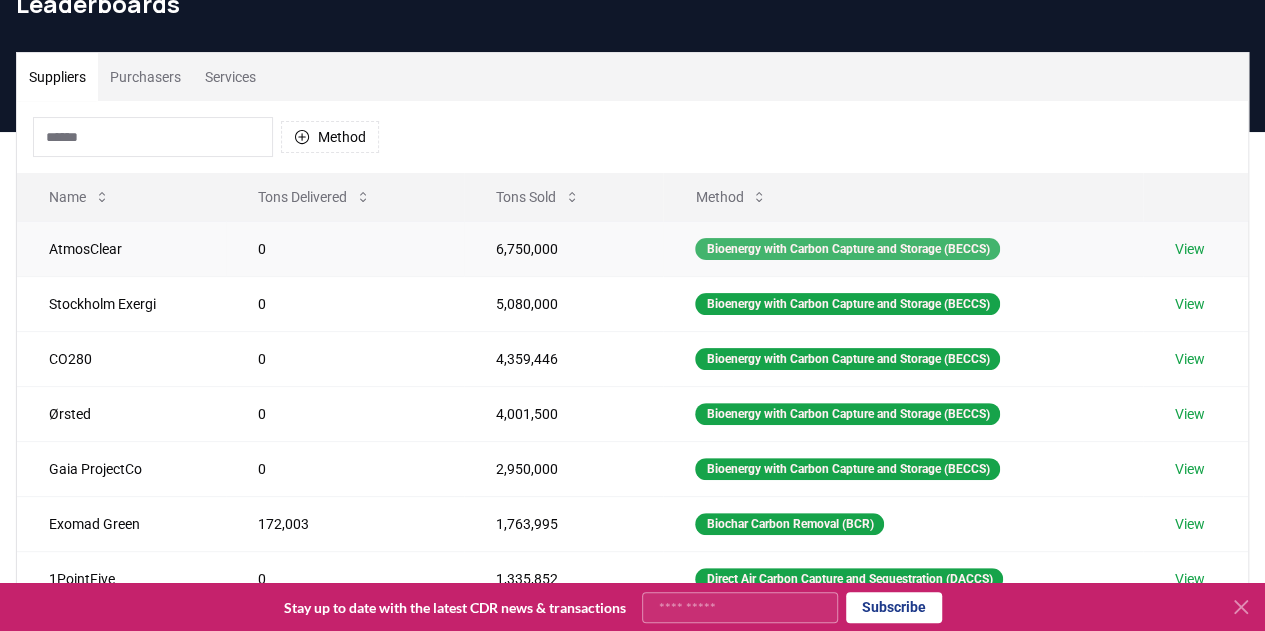 click on "Bioenergy with Carbon Capture and Storage (BECCS)" at bounding box center [847, 249] 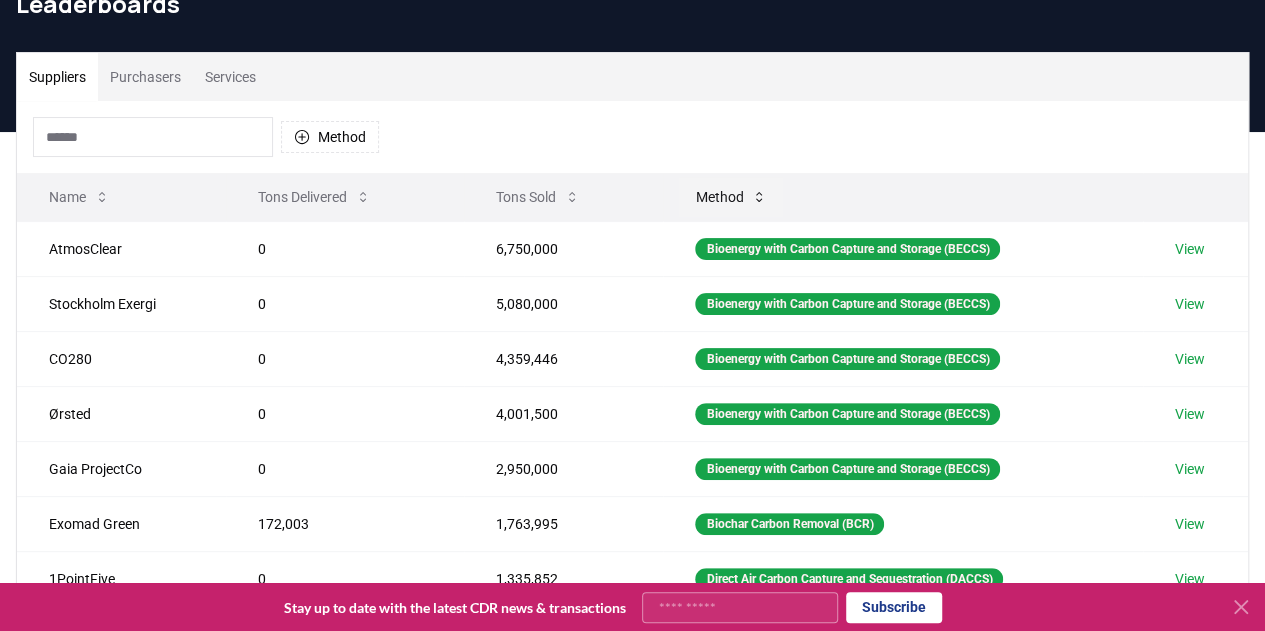 click on "Method" at bounding box center [731, 197] 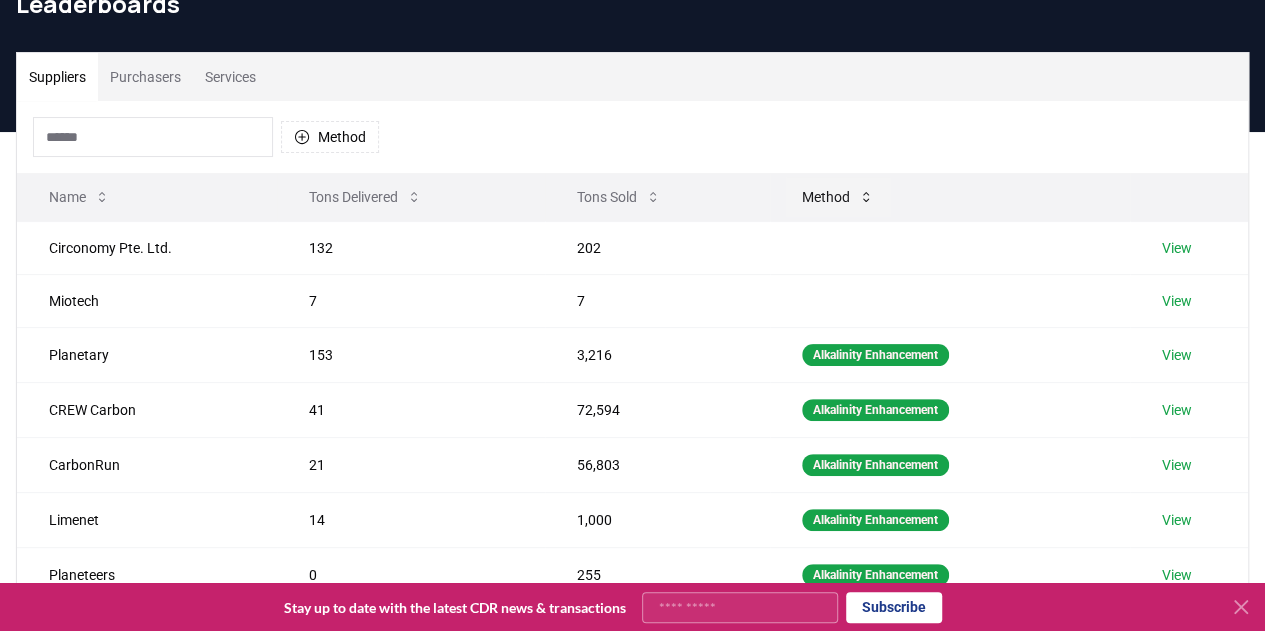 click on "Method" at bounding box center (838, 197) 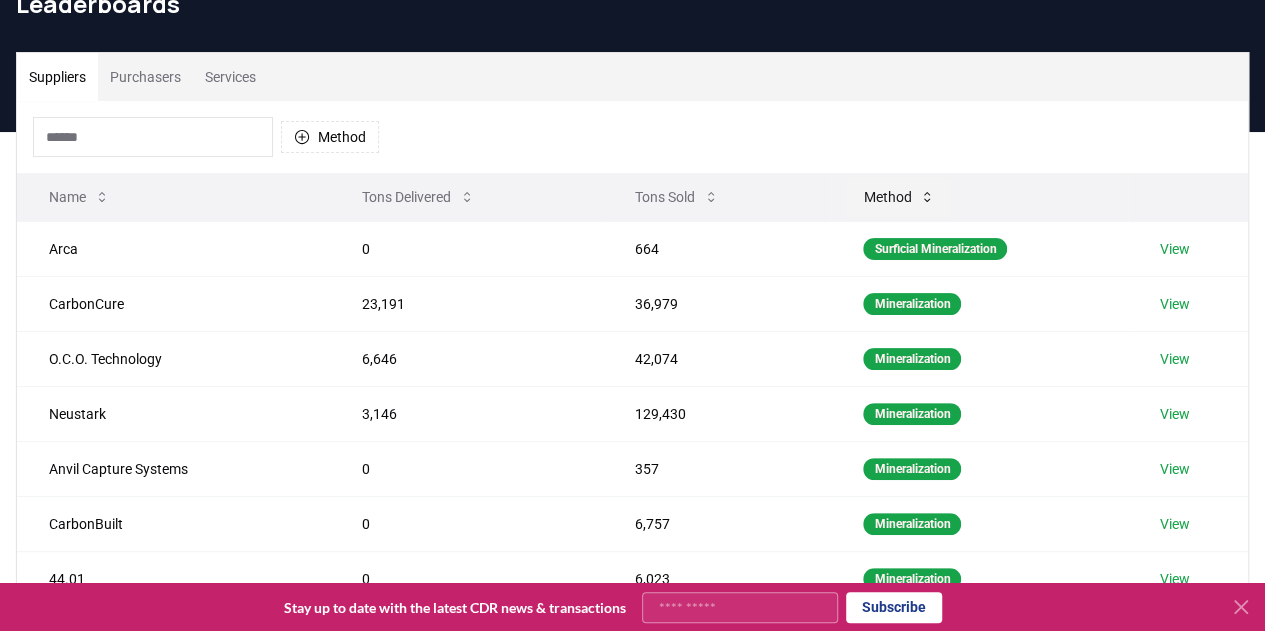 click on "Method" at bounding box center (899, 197) 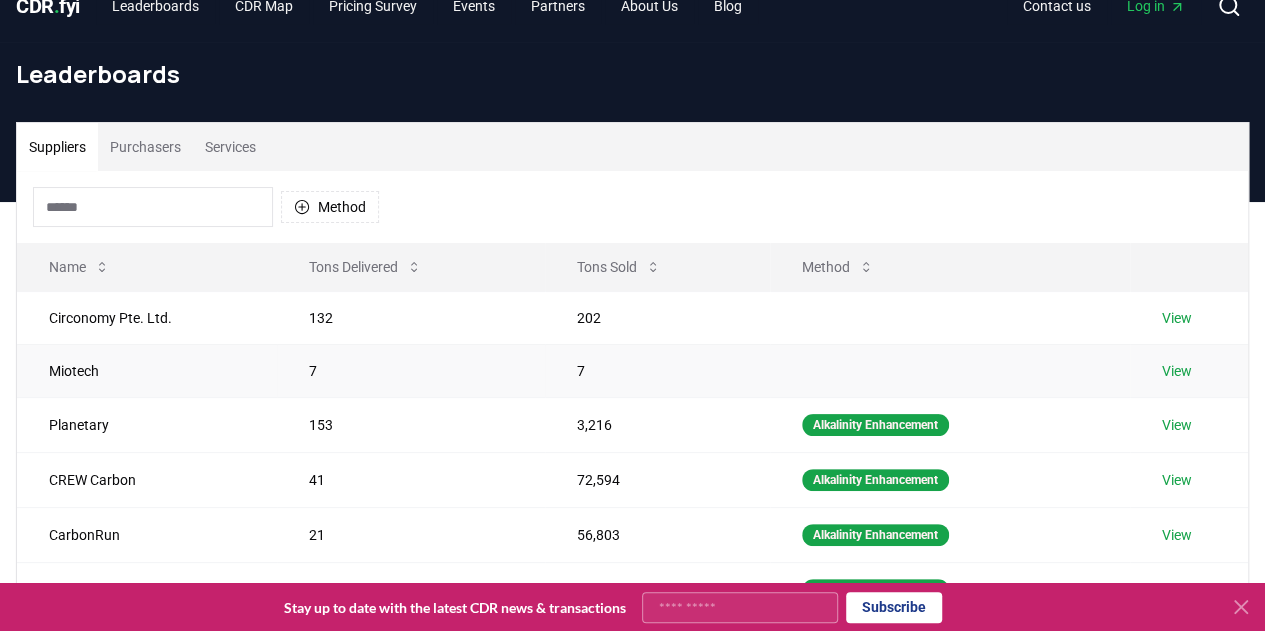 scroll, scrollTop: 0, scrollLeft: 0, axis: both 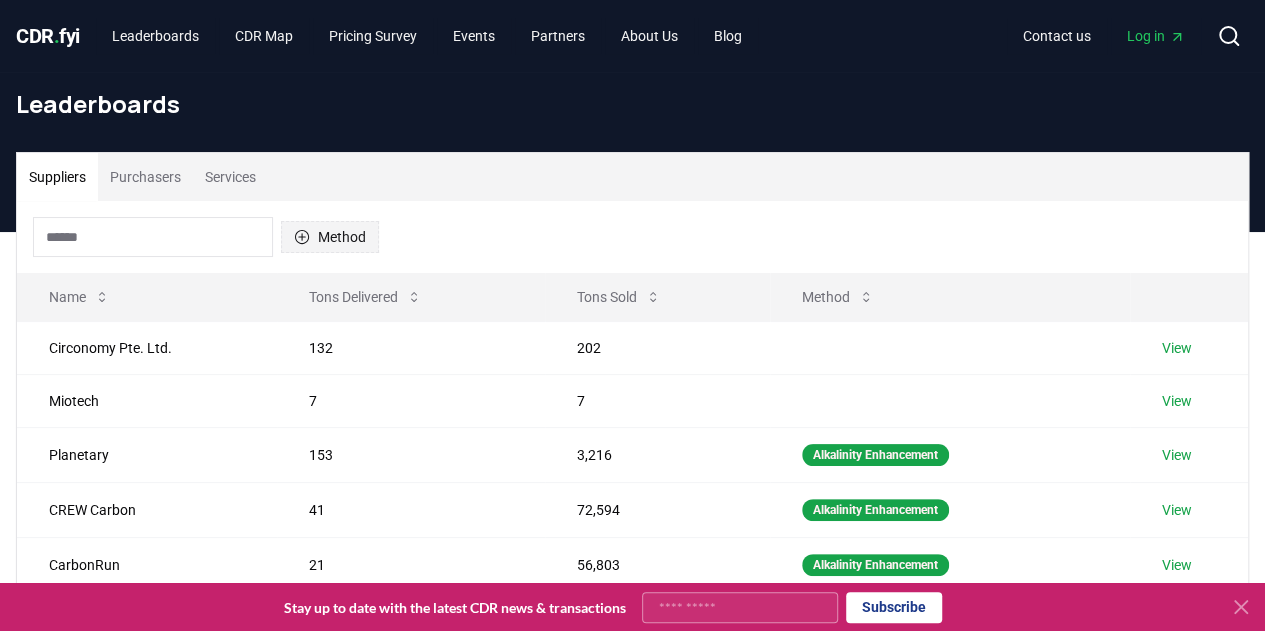 click on "Method" at bounding box center (330, 237) 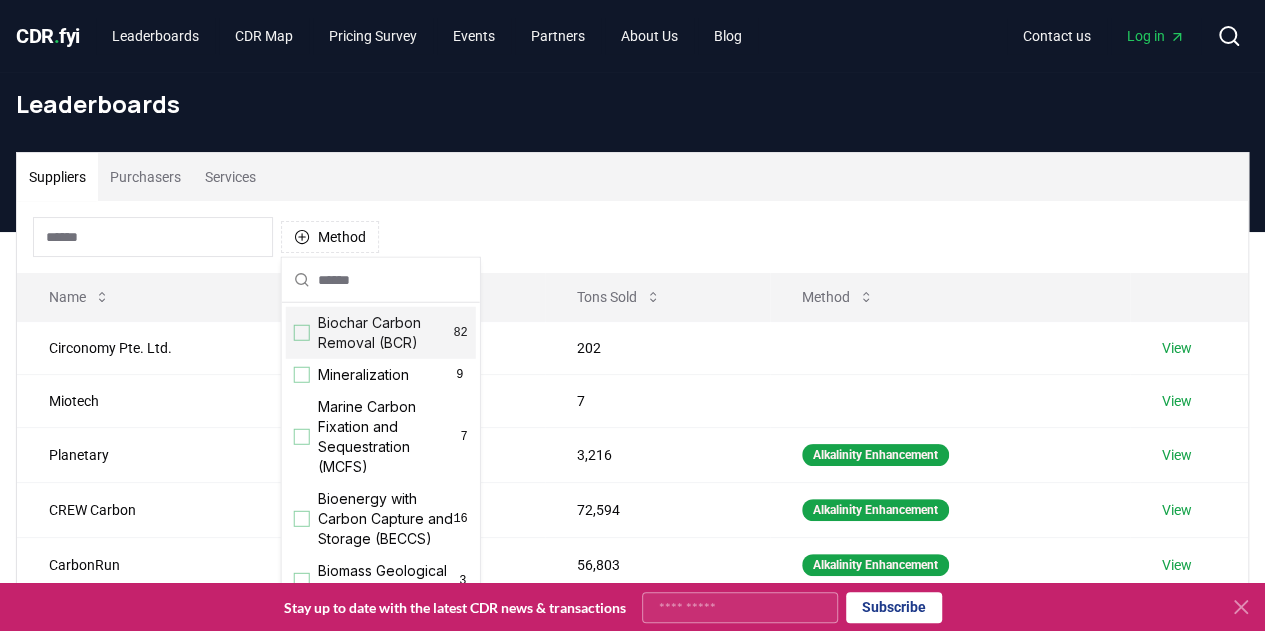 click at bounding box center [302, 333] 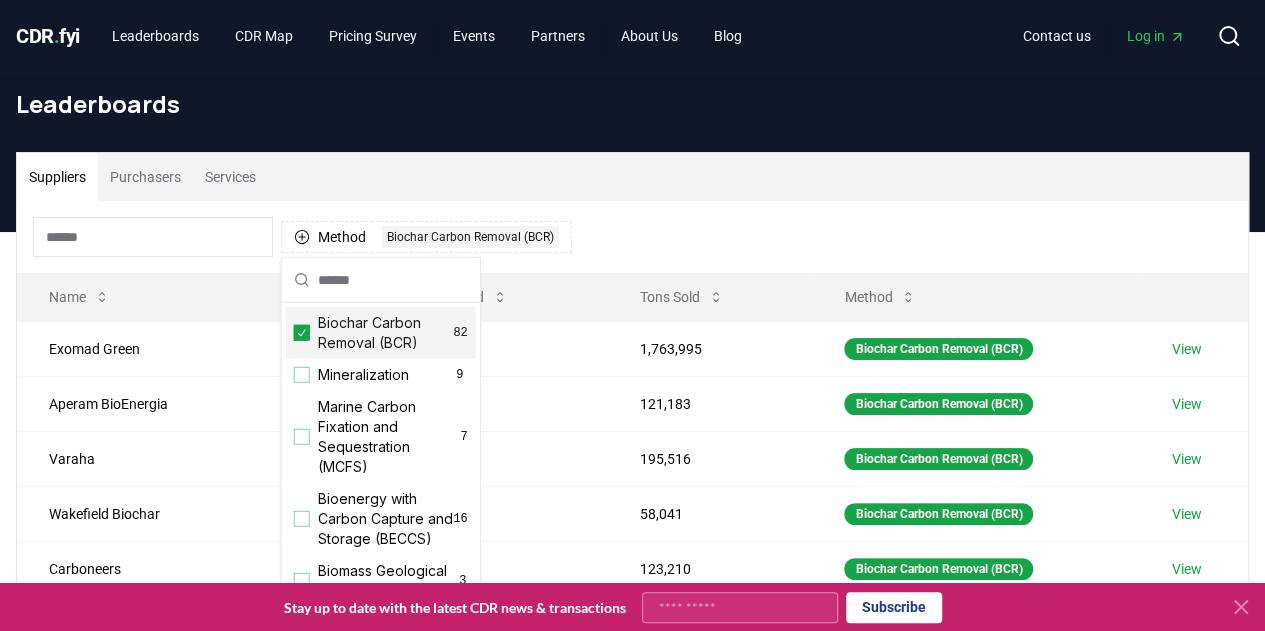 click on "Method 1 Biochar Carbon Removal (BCR)" at bounding box center [632, 237] 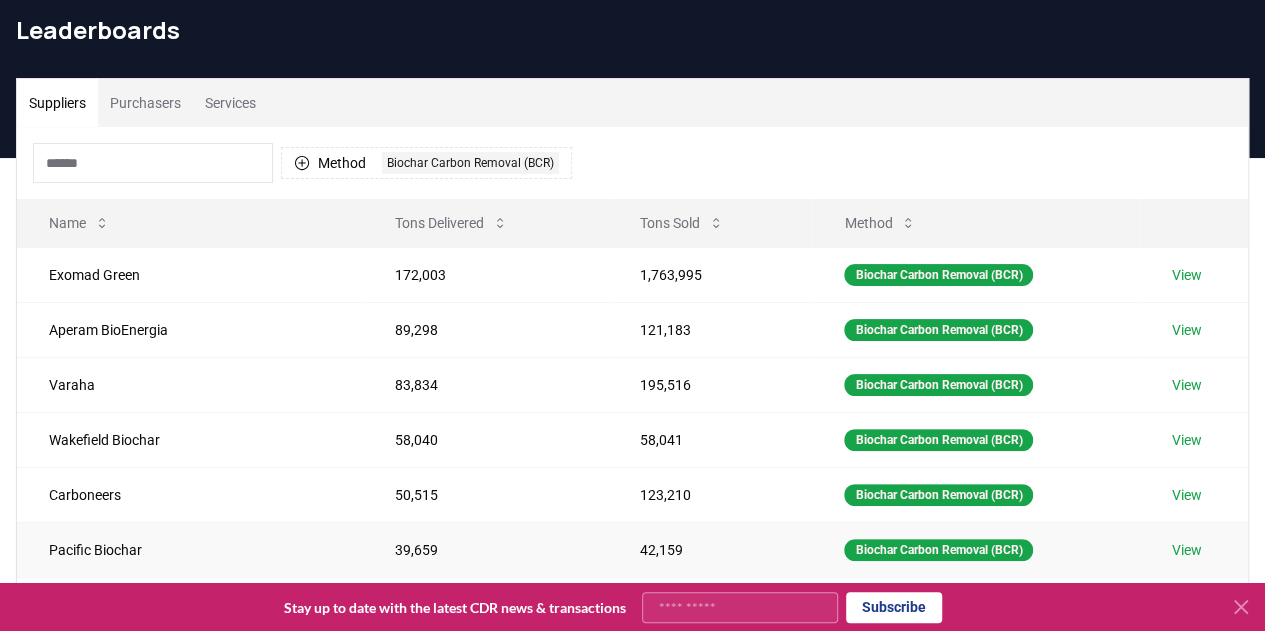 scroll, scrollTop: 100, scrollLeft: 0, axis: vertical 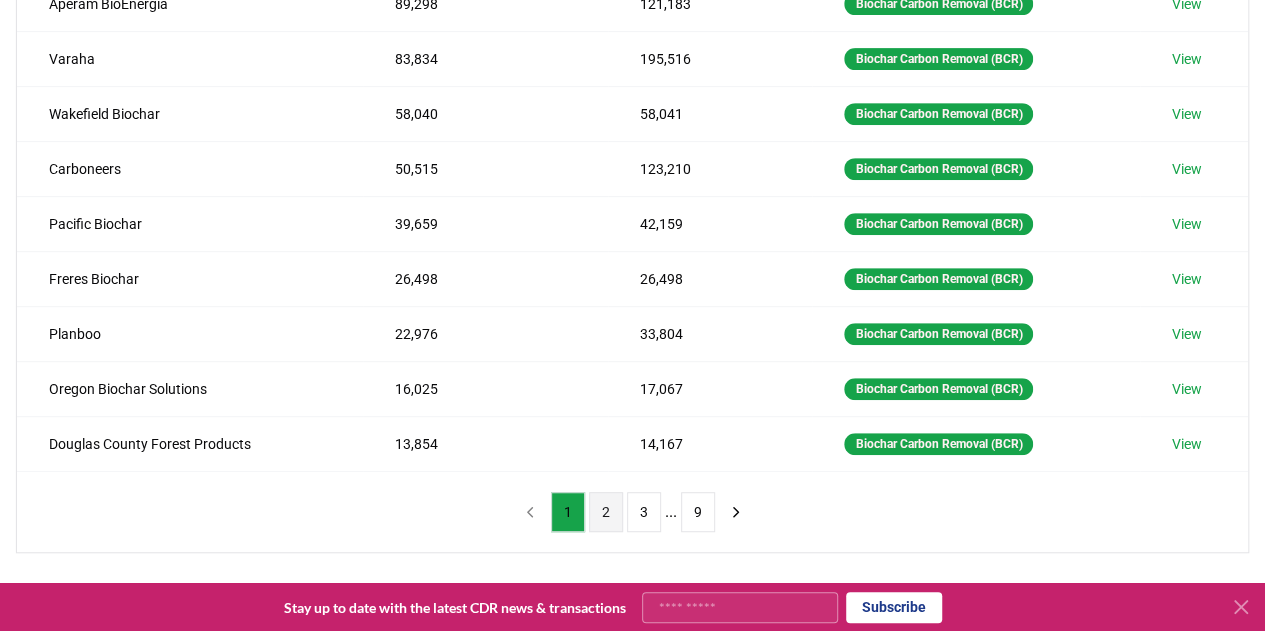 click on "2" at bounding box center [606, 512] 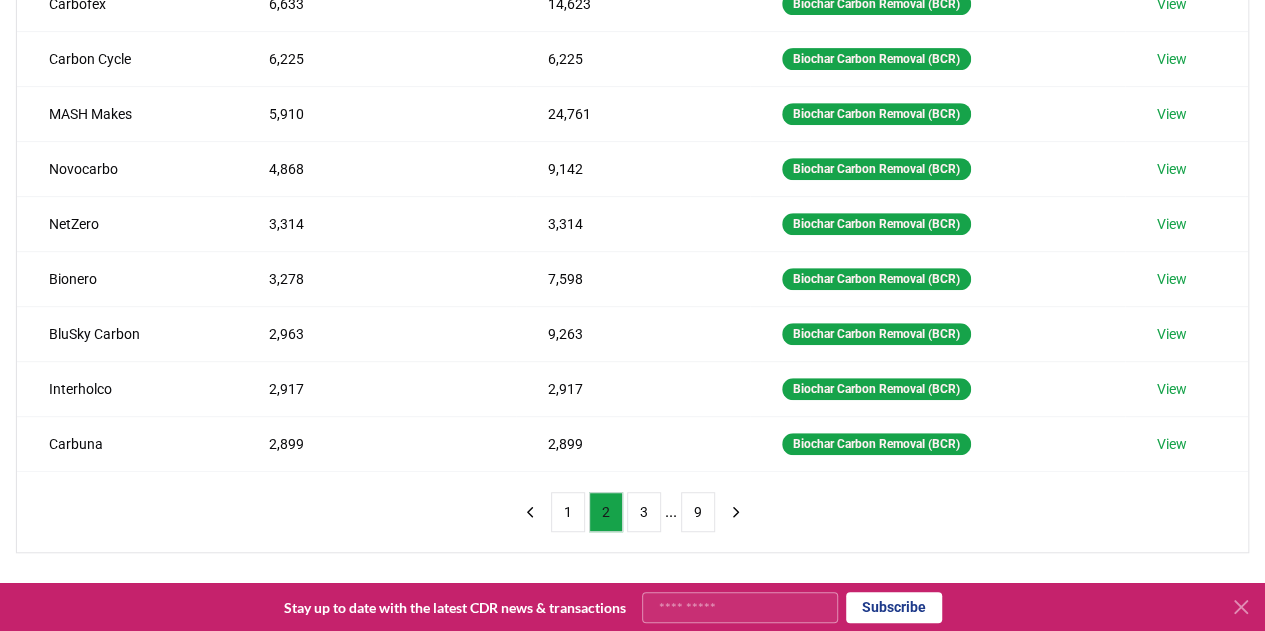 type 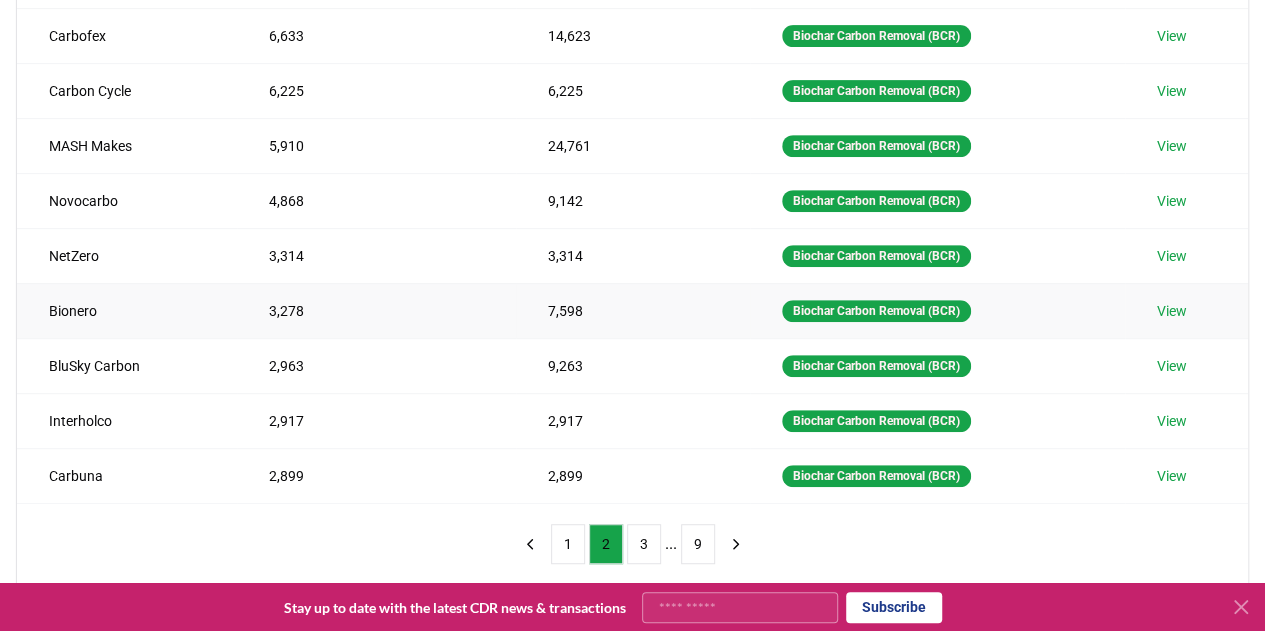 scroll, scrollTop: 400, scrollLeft: 0, axis: vertical 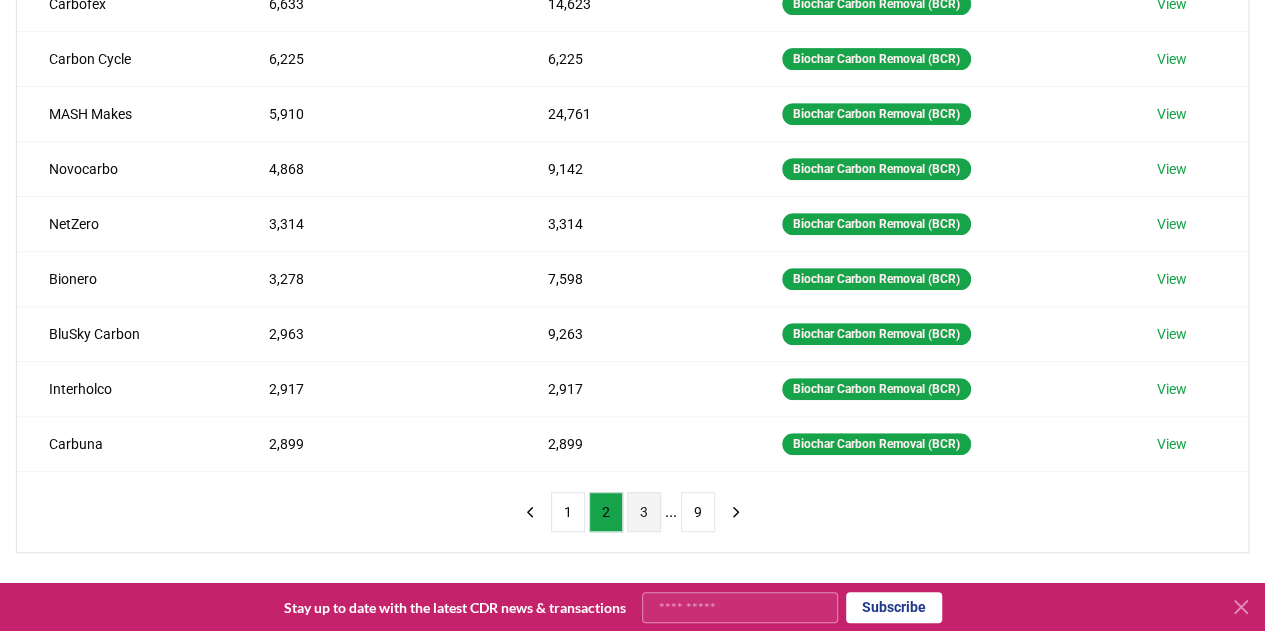 click on "3" at bounding box center (644, 512) 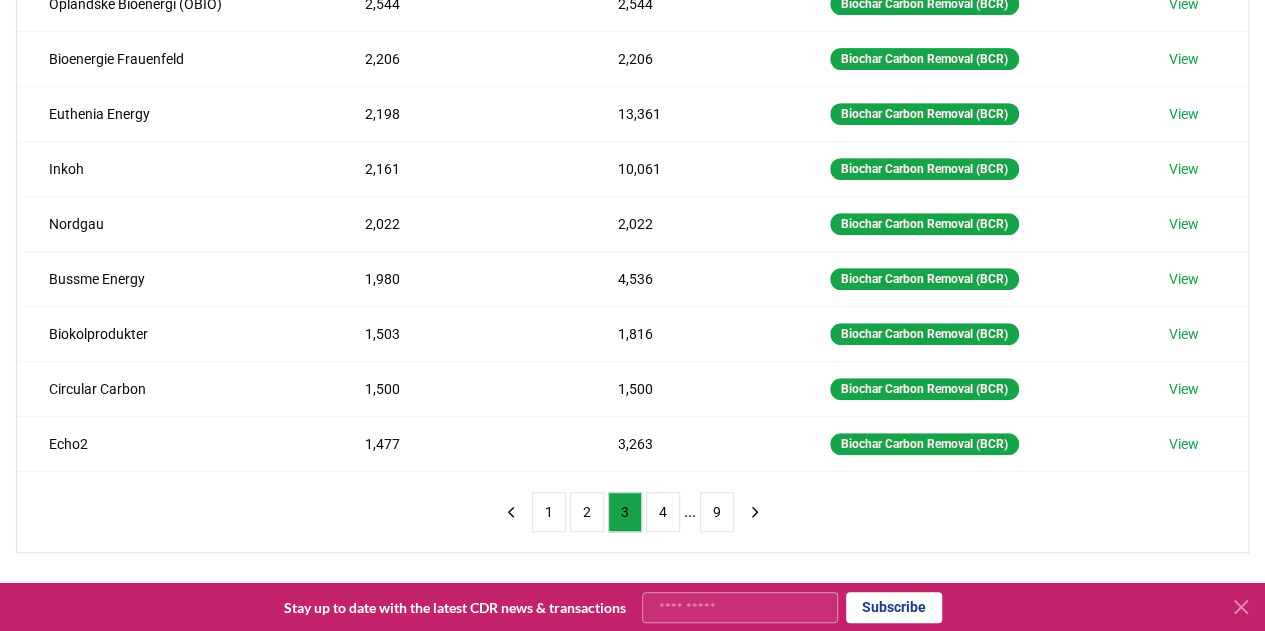 scroll, scrollTop: 500, scrollLeft: 0, axis: vertical 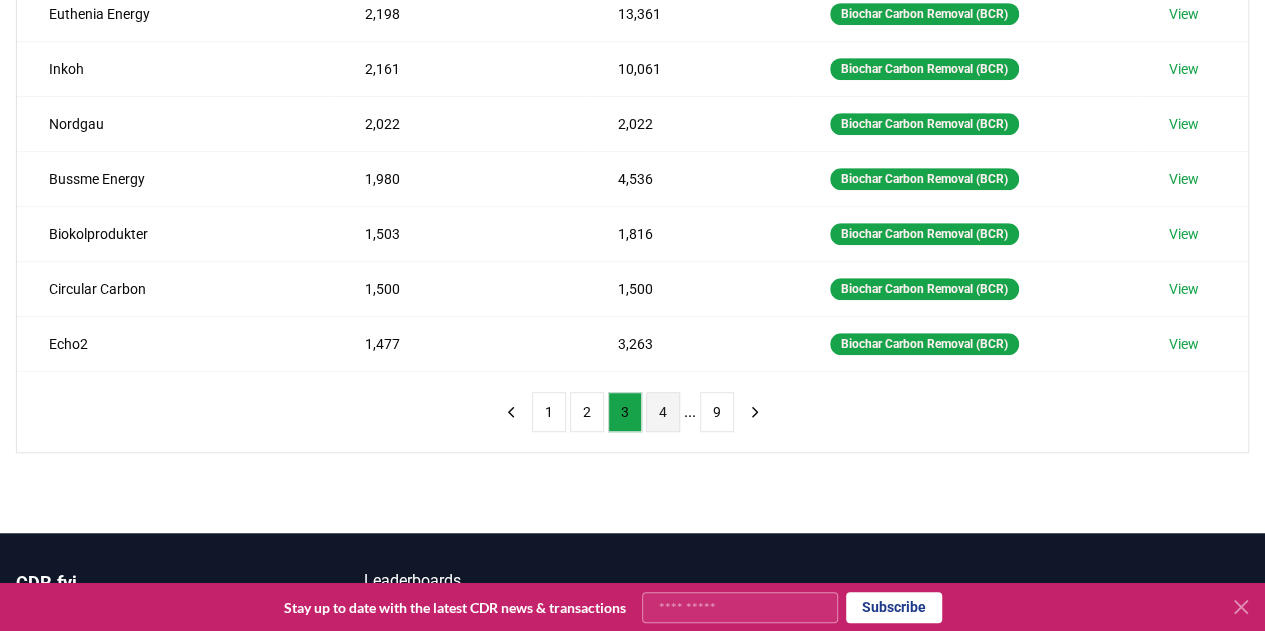 click on "4" at bounding box center [663, 412] 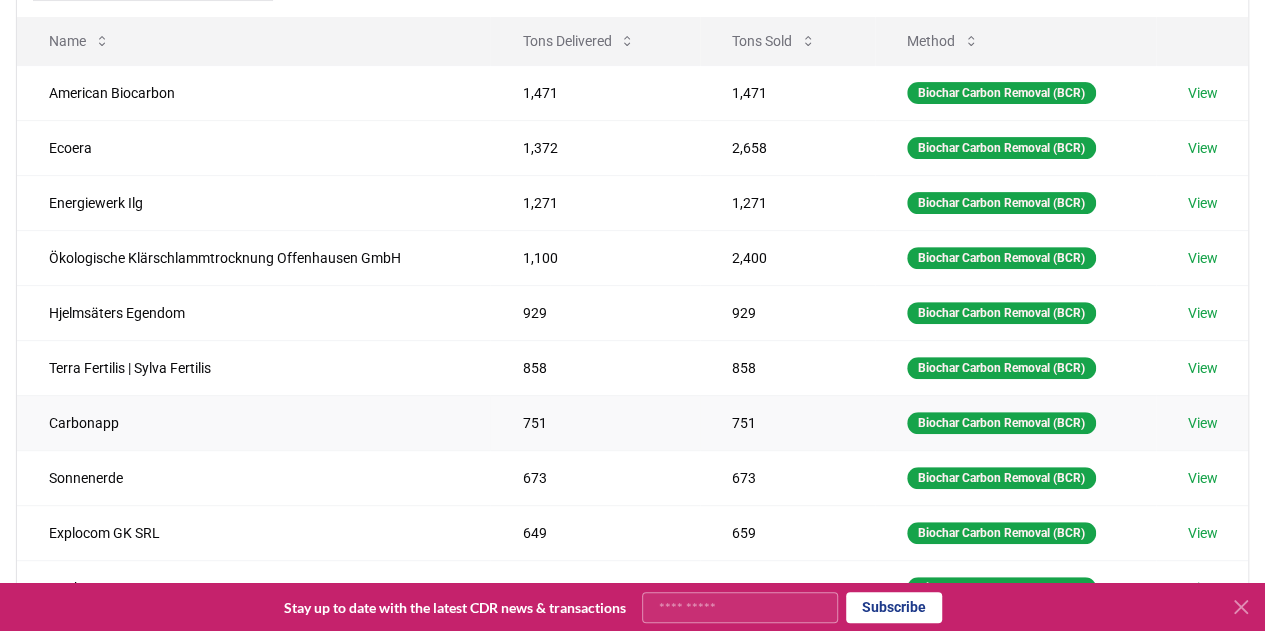 scroll, scrollTop: 400, scrollLeft: 0, axis: vertical 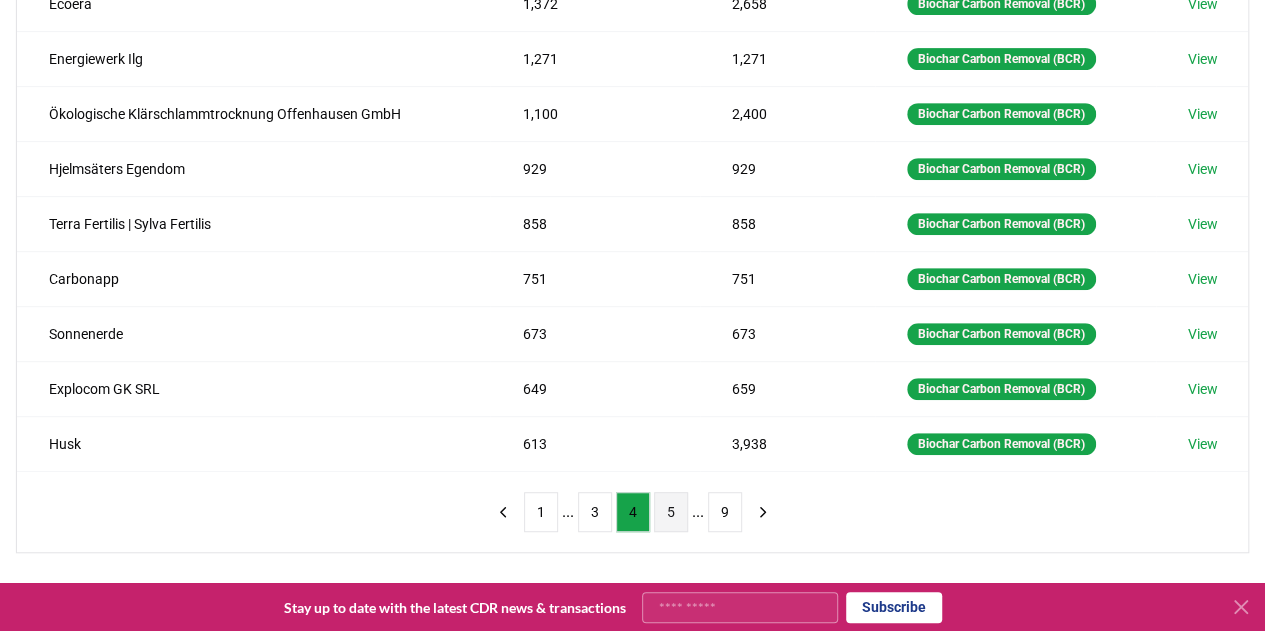 click on "5" at bounding box center [671, 512] 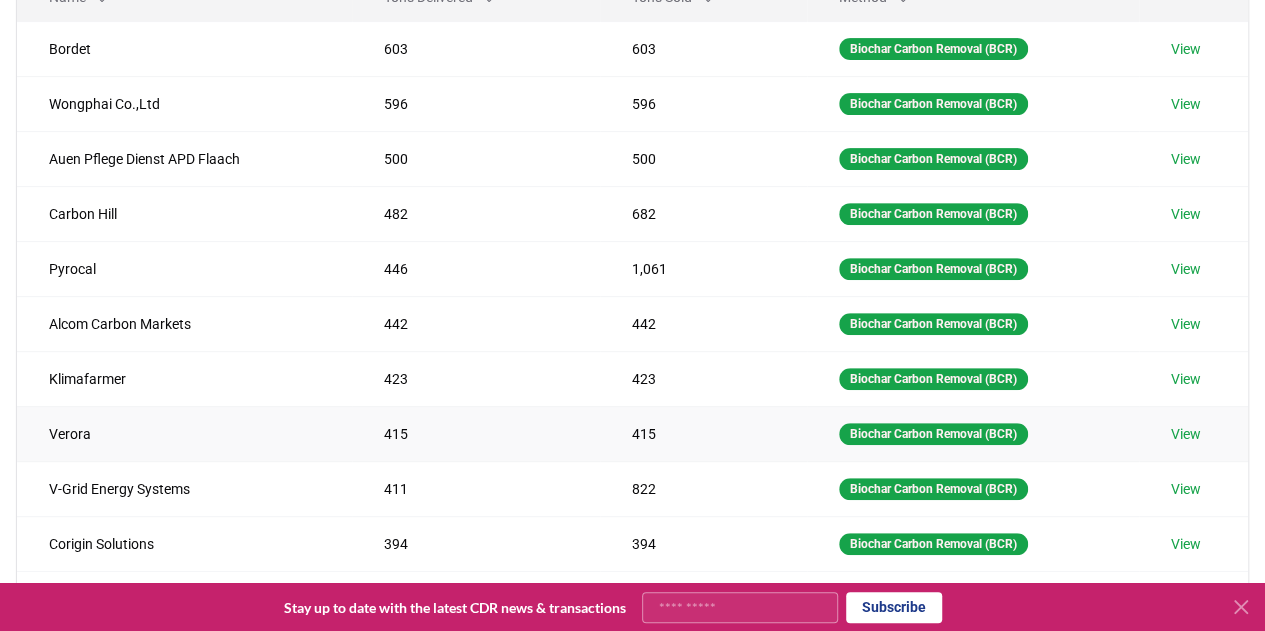 scroll, scrollTop: 400, scrollLeft: 0, axis: vertical 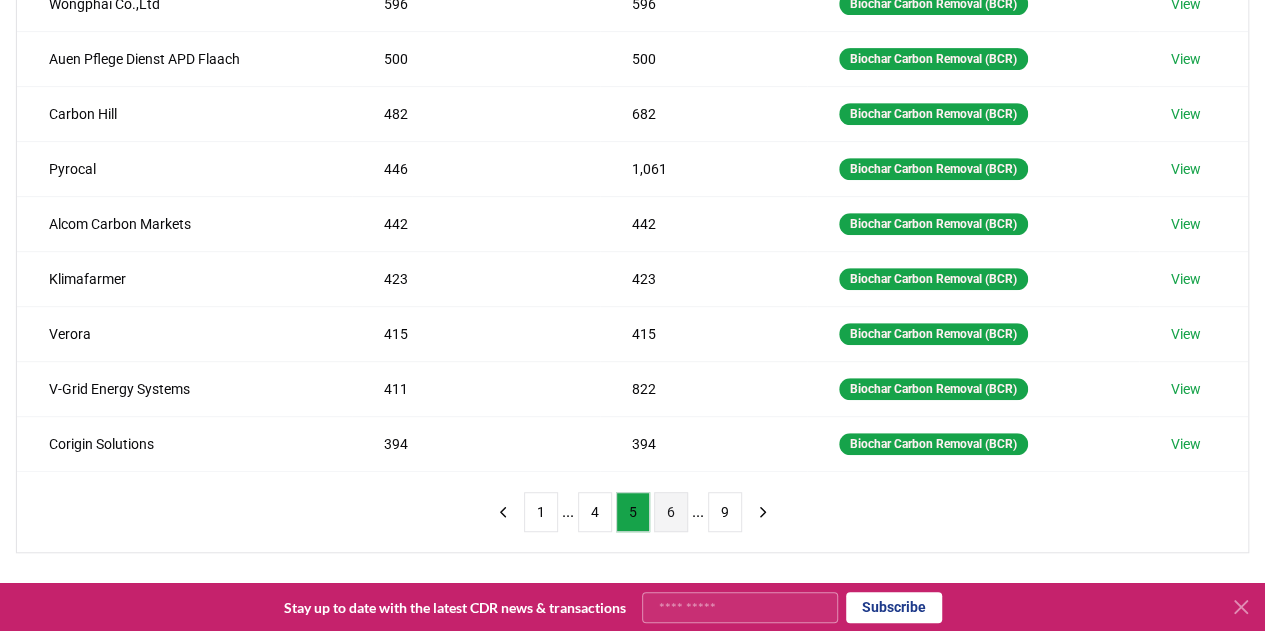 click on "6" at bounding box center [671, 512] 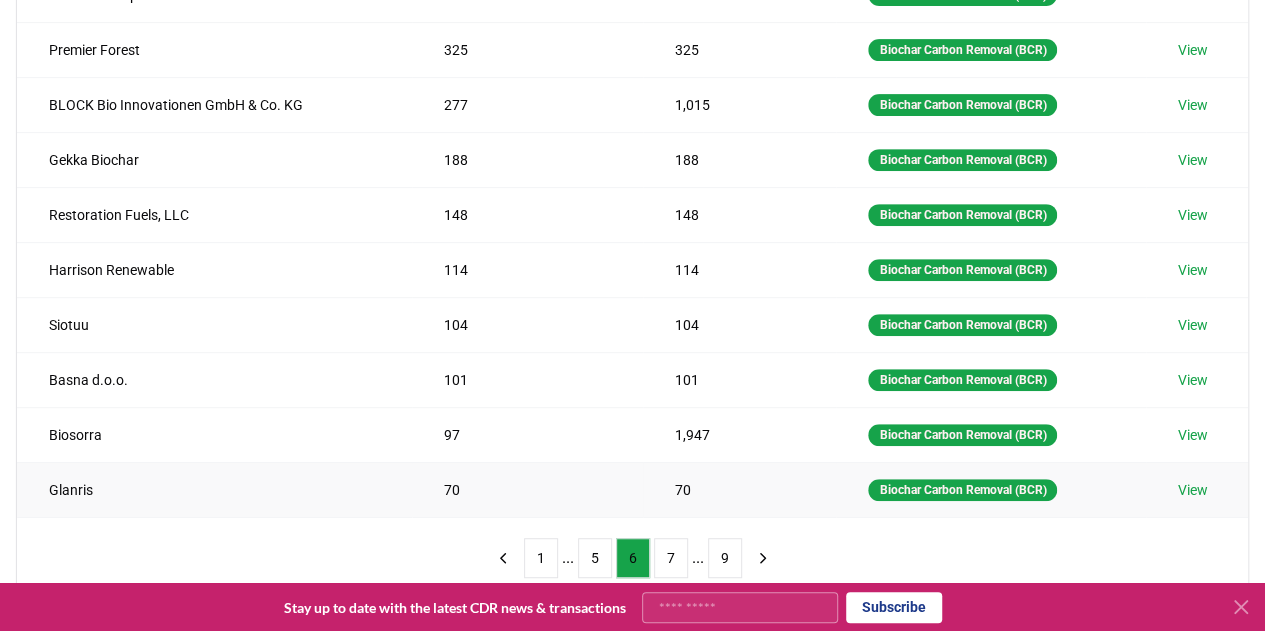scroll, scrollTop: 400, scrollLeft: 0, axis: vertical 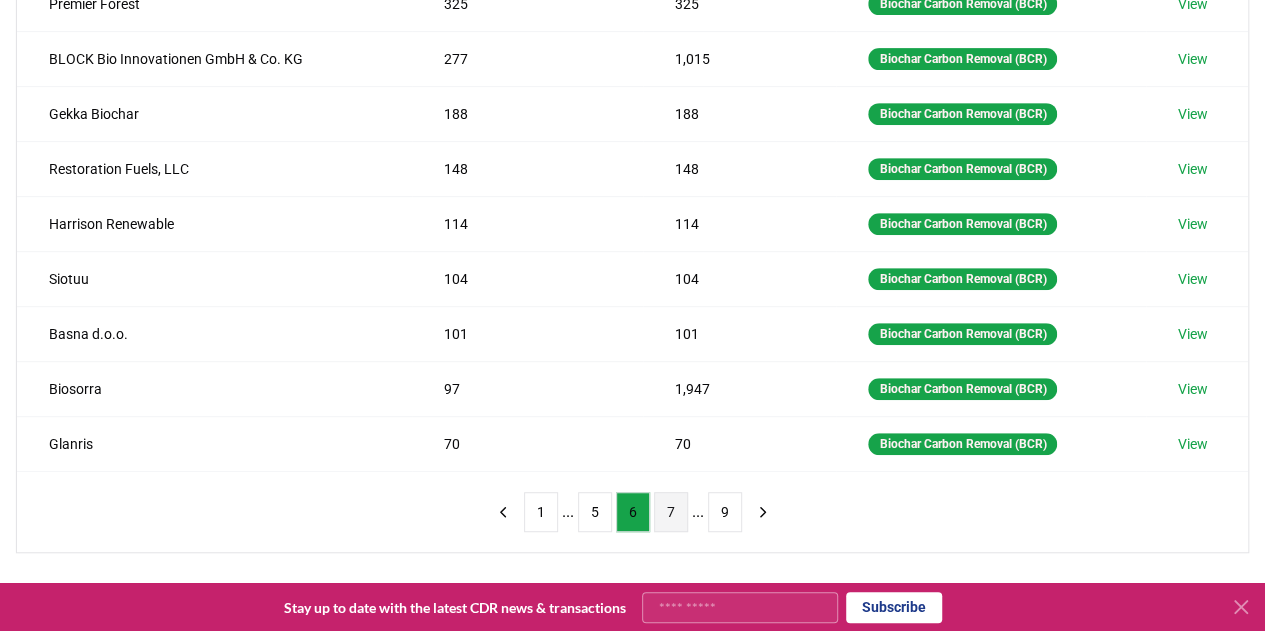 click on "7" at bounding box center (671, 512) 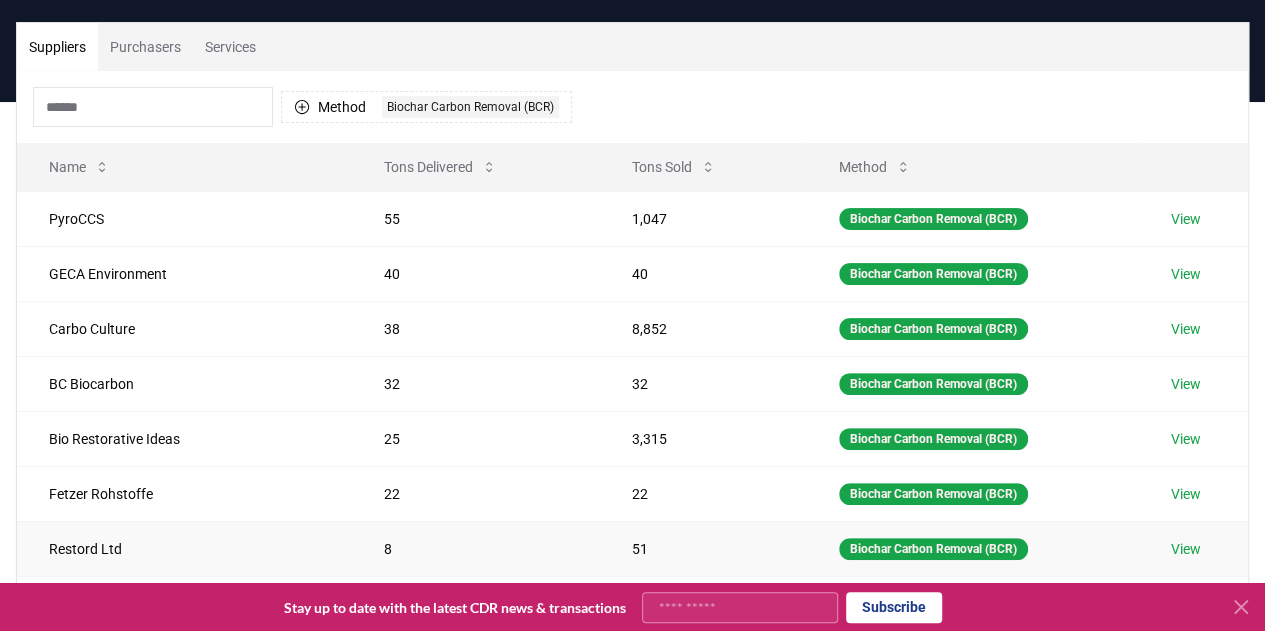 scroll, scrollTop: 0, scrollLeft: 0, axis: both 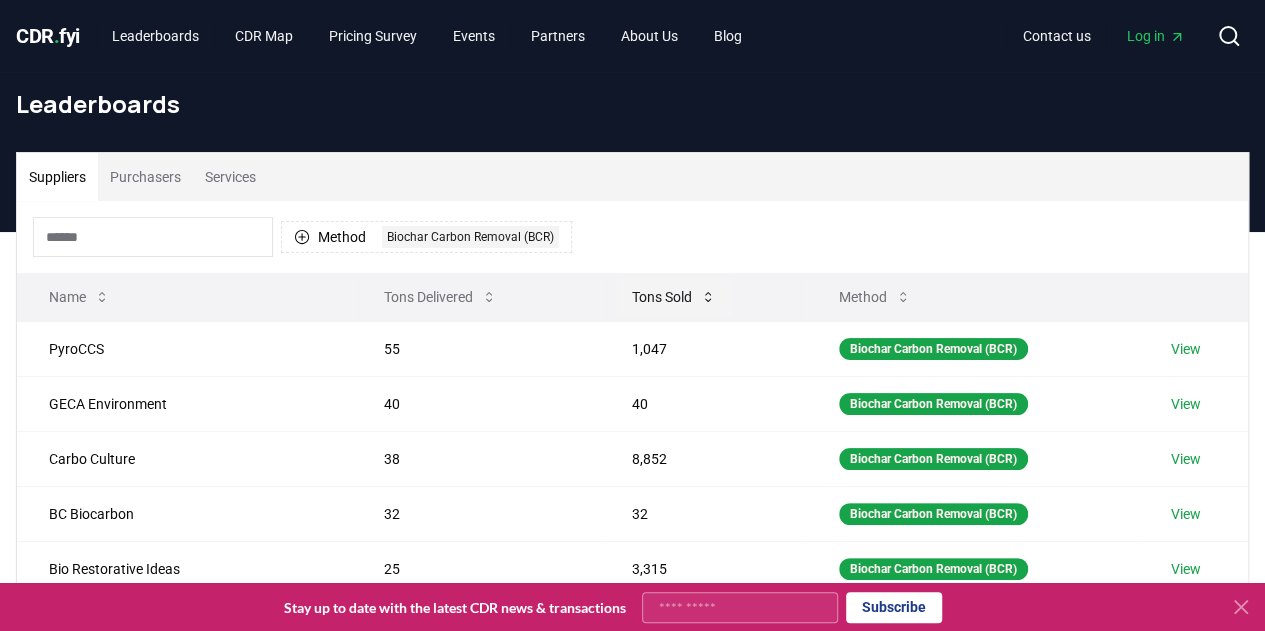 click on "Tons Sold" at bounding box center (674, 297) 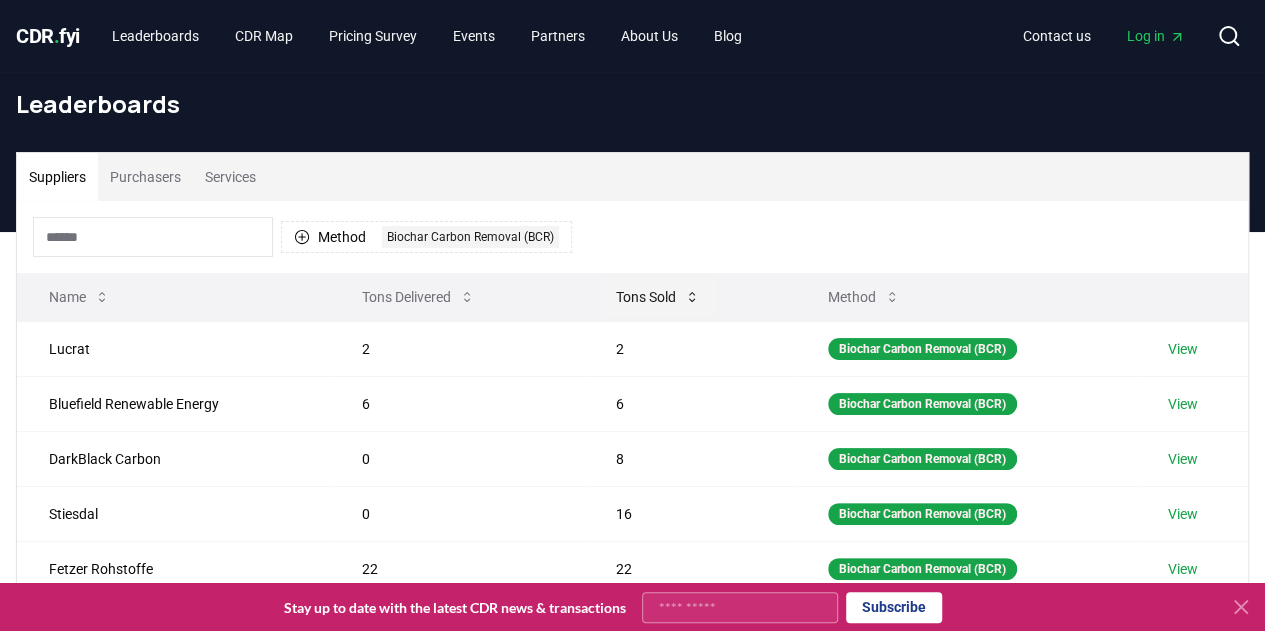 click on "Tons Sold" at bounding box center (658, 297) 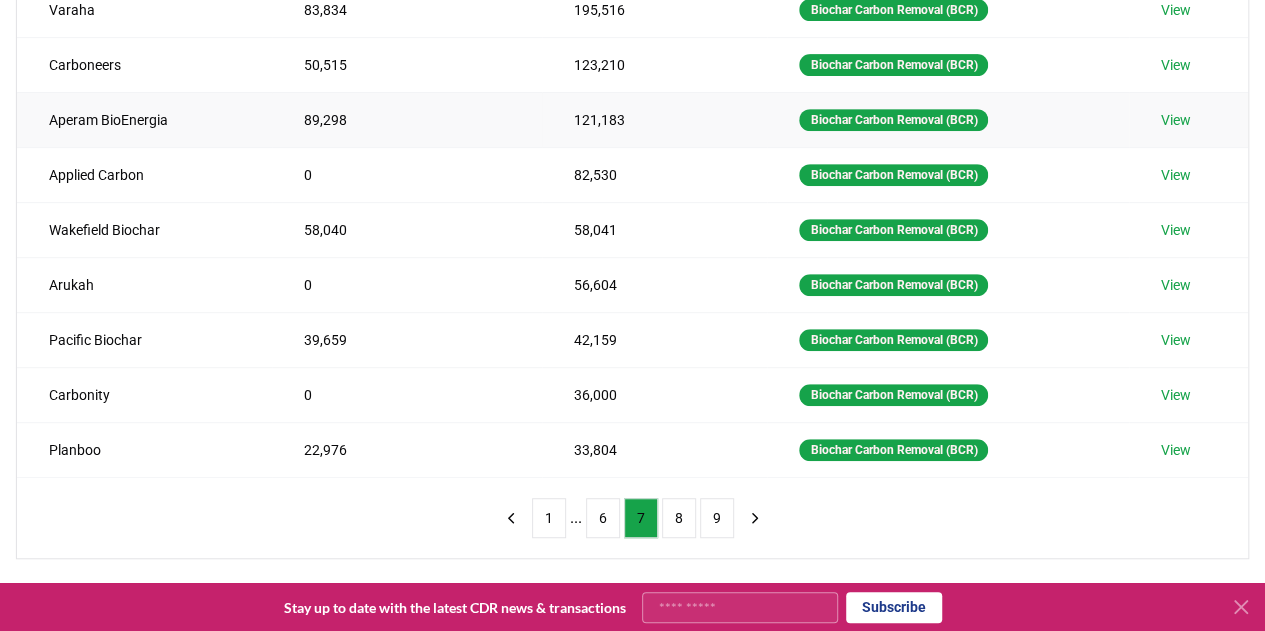 scroll, scrollTop: 600, scrollLeft: 0, axis: vertical 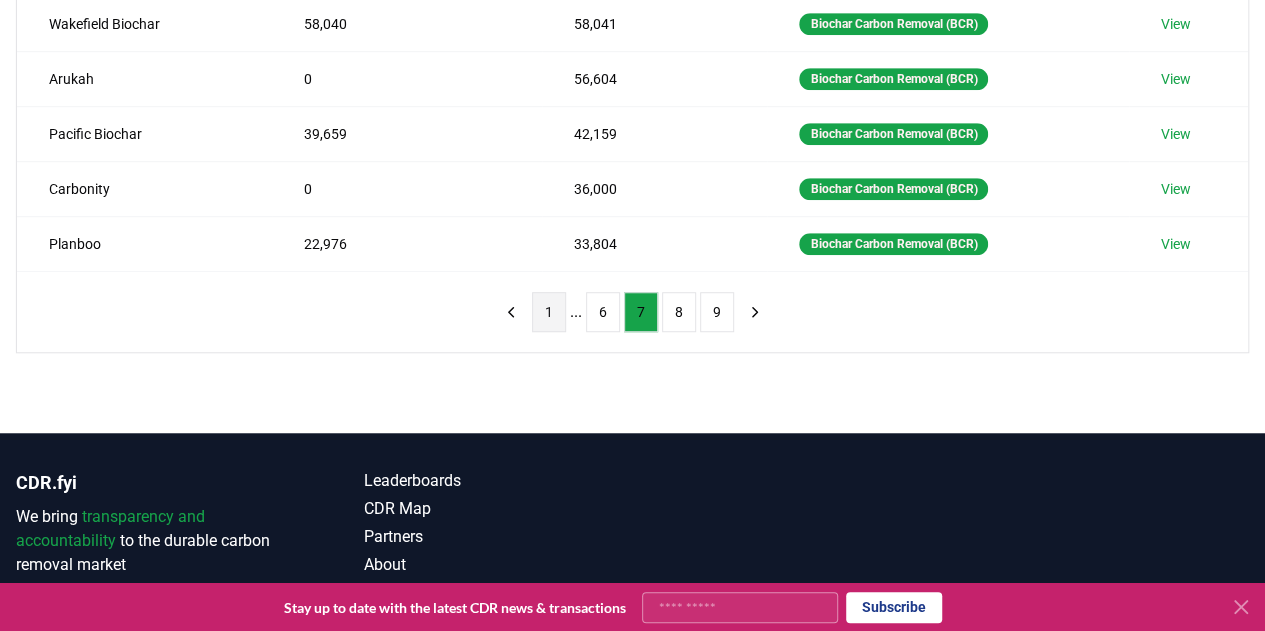 click on "1" at bounding box center (549, 312) 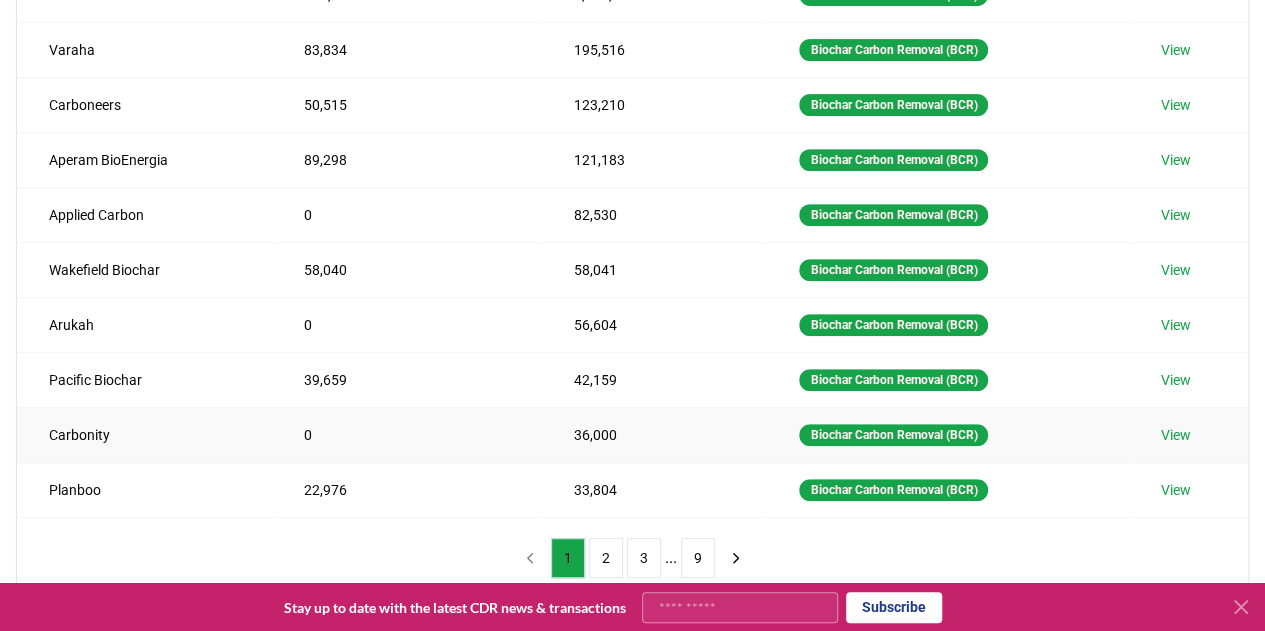 scroll, scrollTop: 400, scrollLeft: 0, axis: vertical 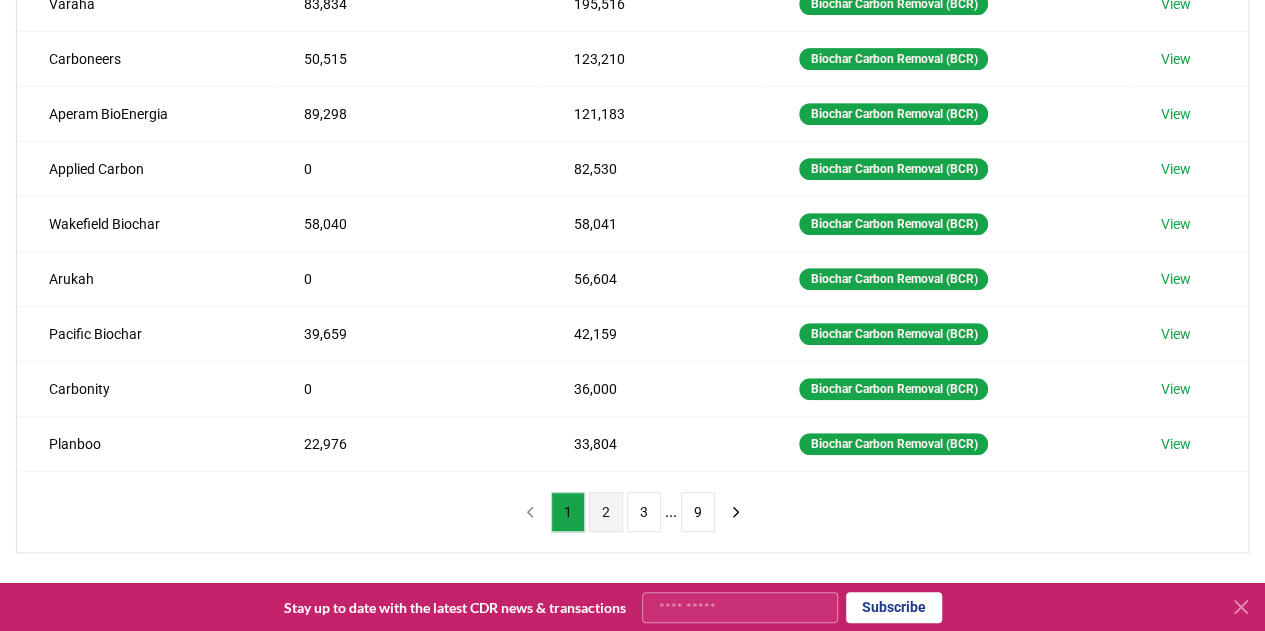 click on "2" at bounding box center (606, 512) 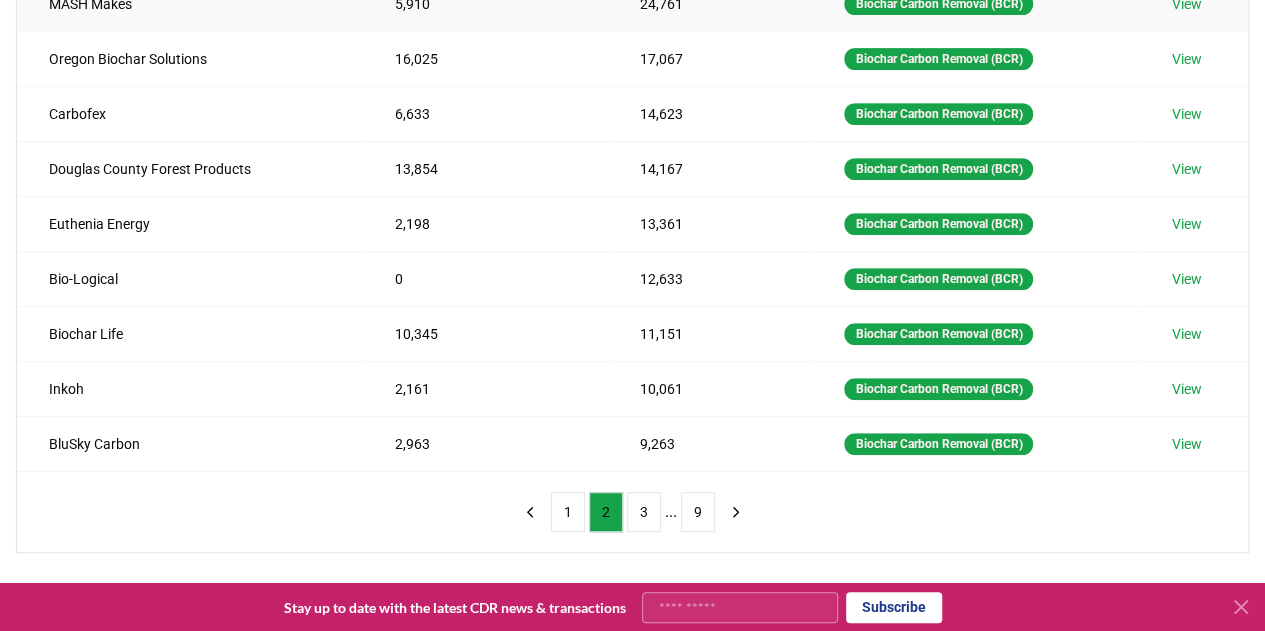 type 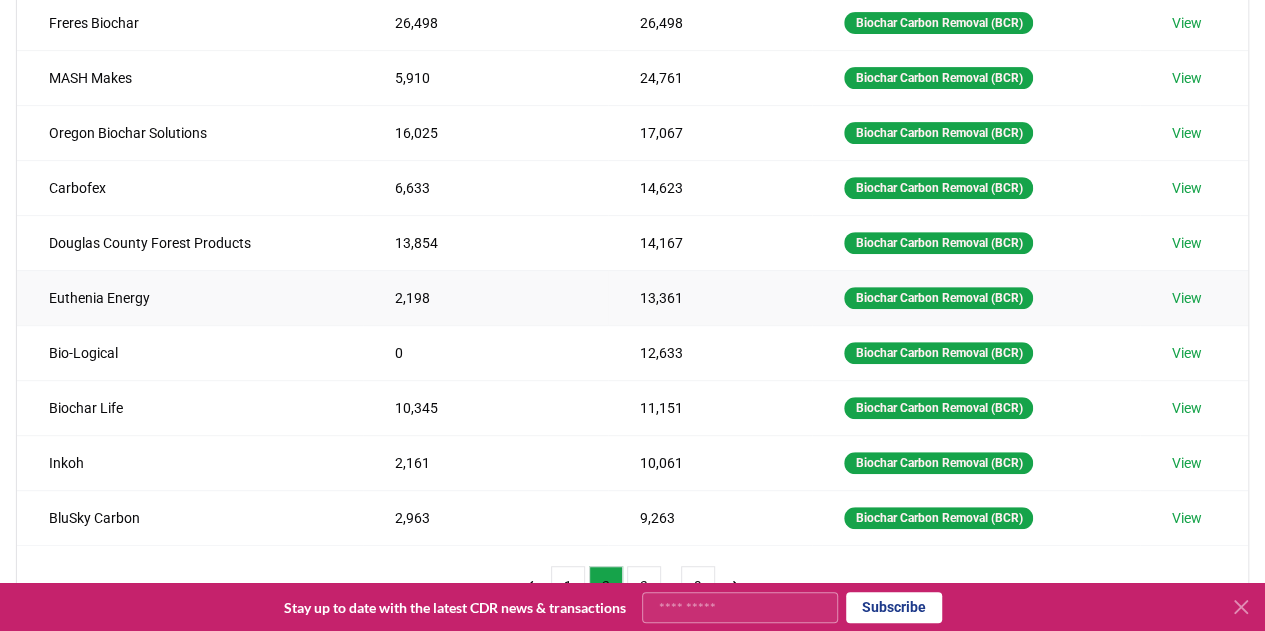 scroll, scrollTop: 200, scrollLeft: 0, axis: vertical 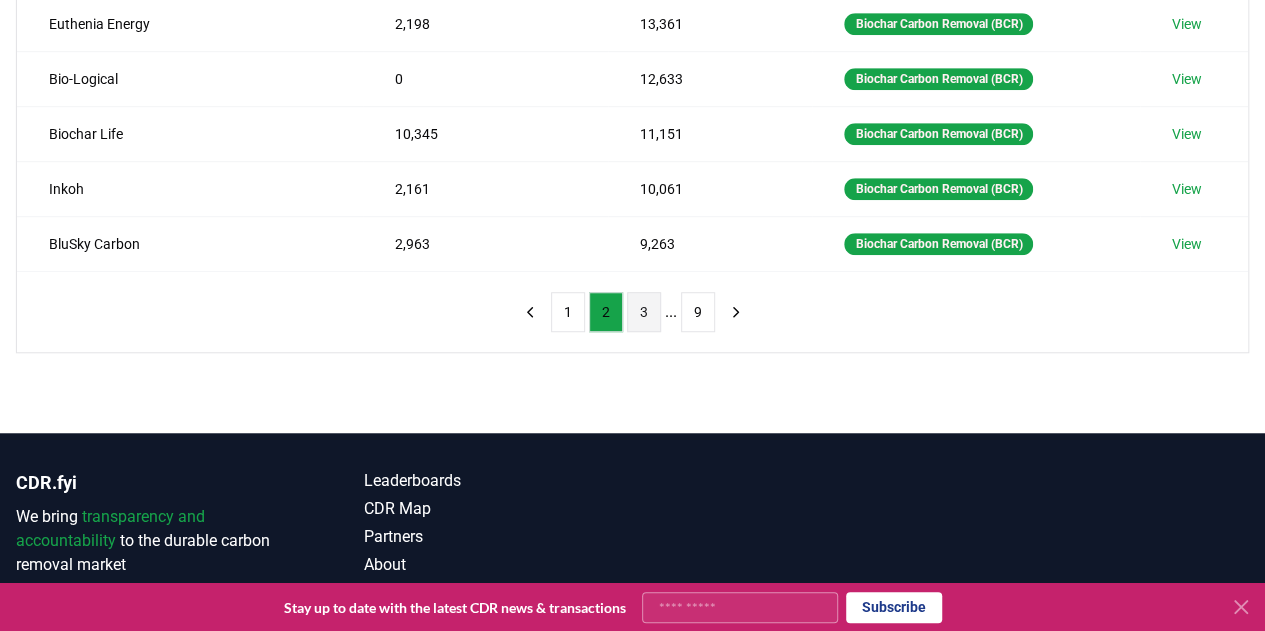 click on "3" at bounding box center [644, 312] 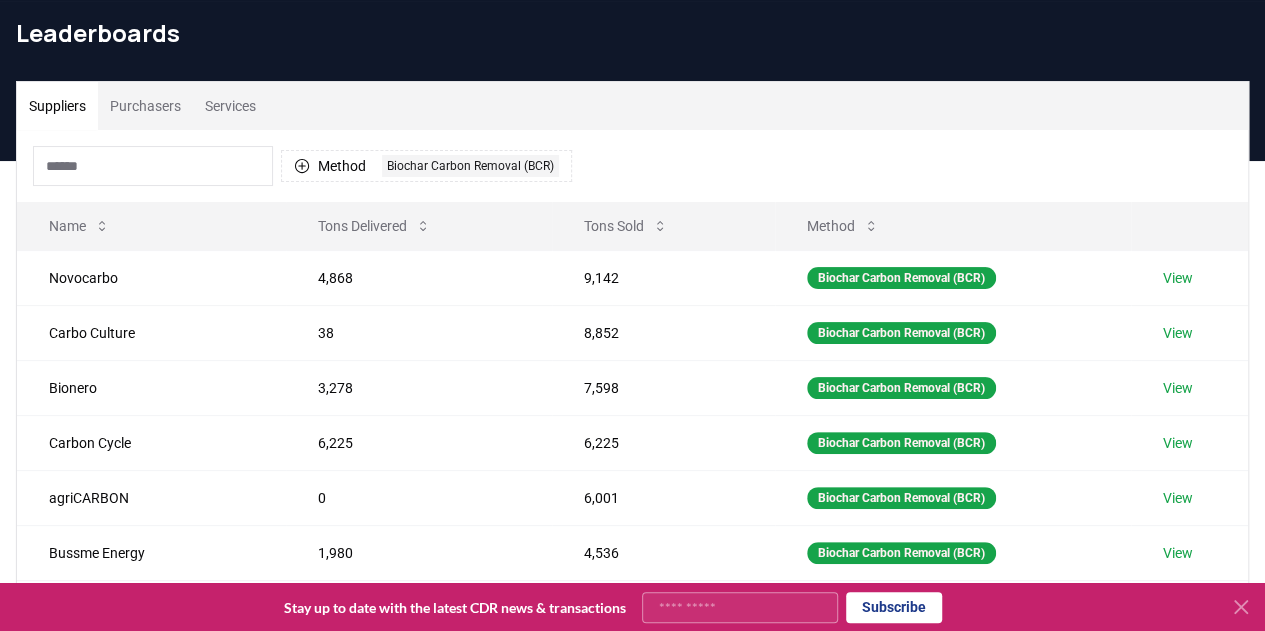 scroll, scrollTop: 100, scrollLeft: 0, axis: vertical 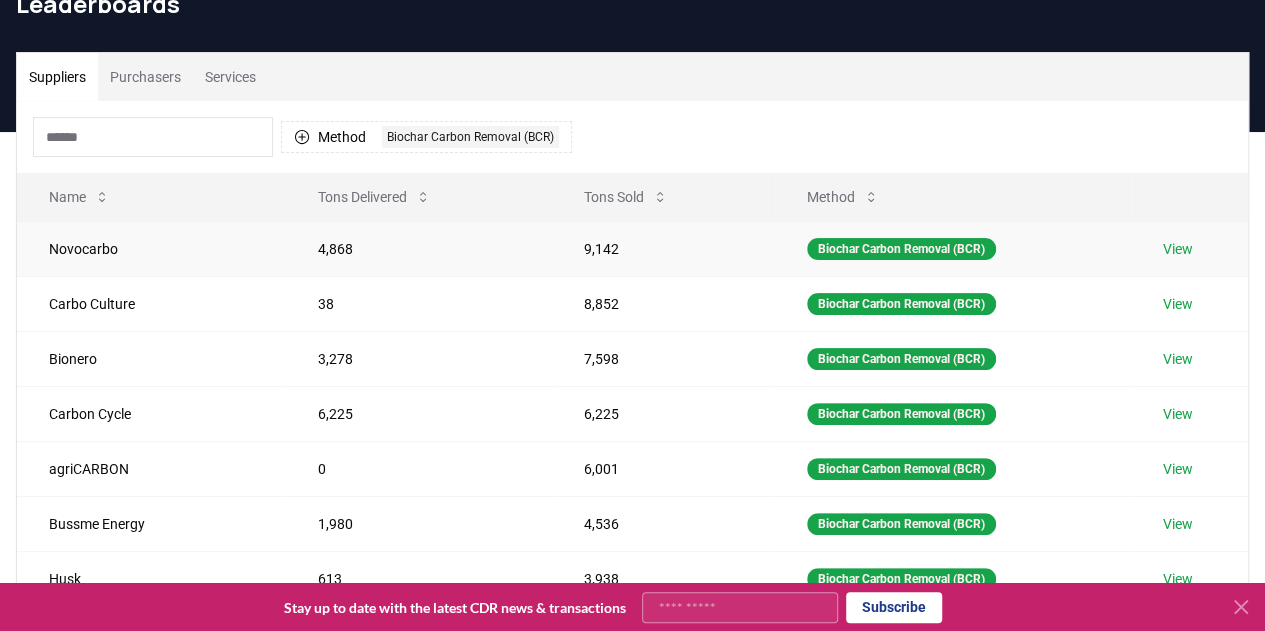 type 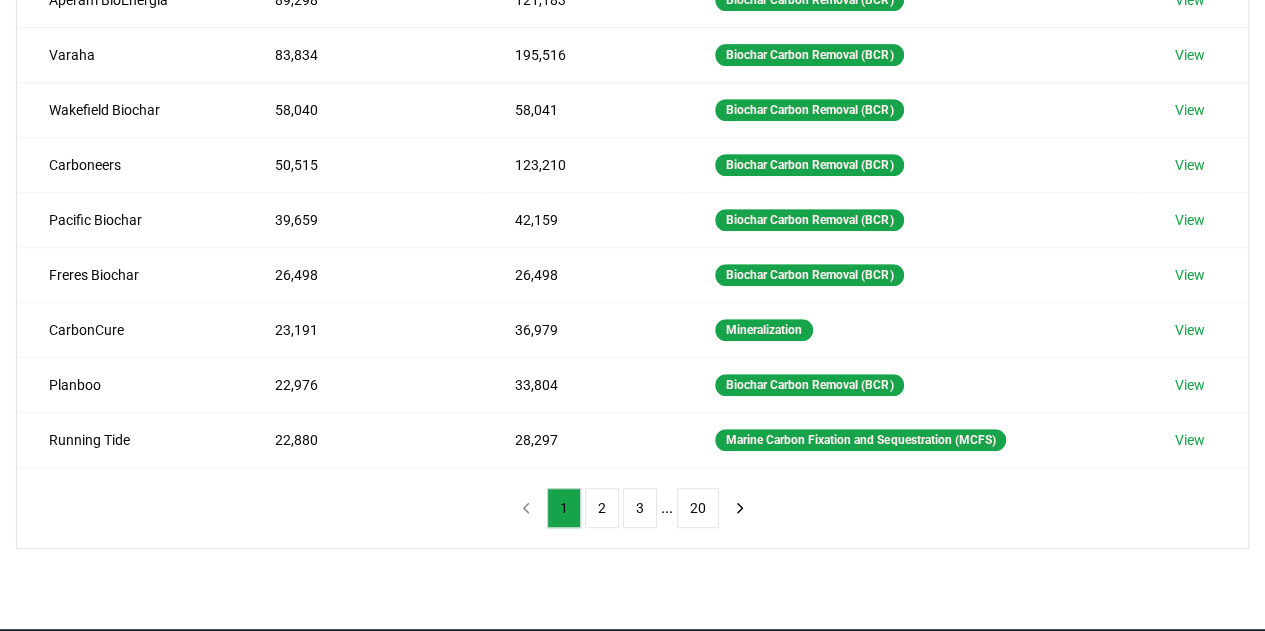 scroll, scrollTop: 682, scrollLeft: 0, axis: vertical 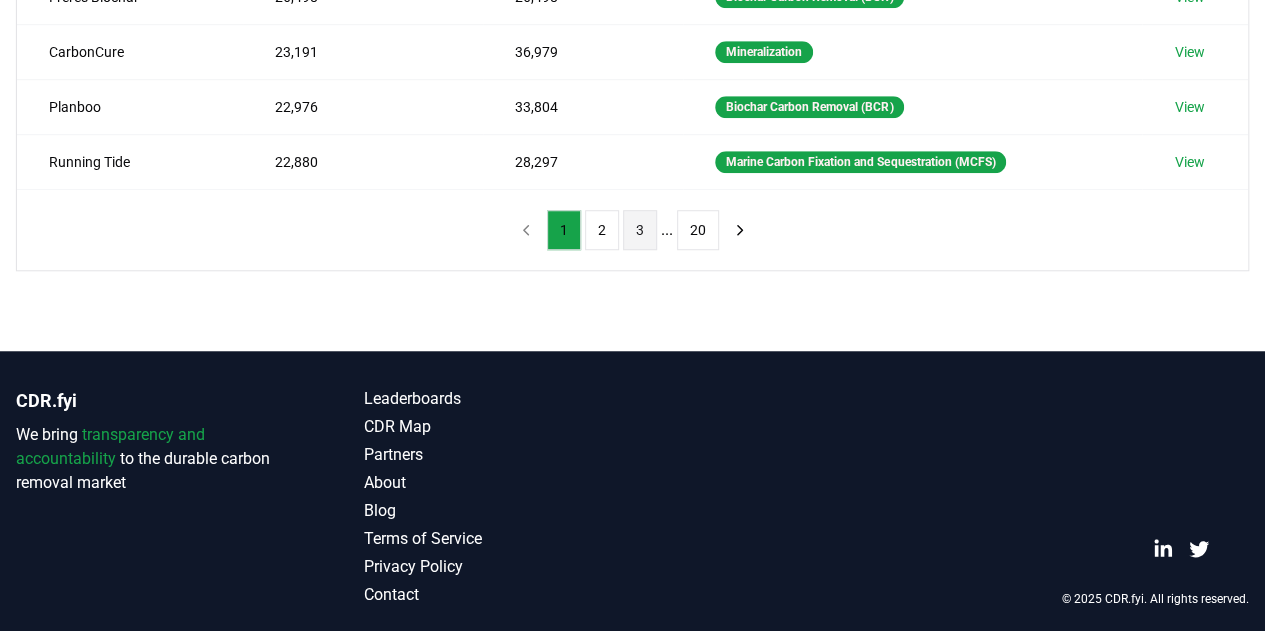 click on "3" at bounding box center [640, 230] 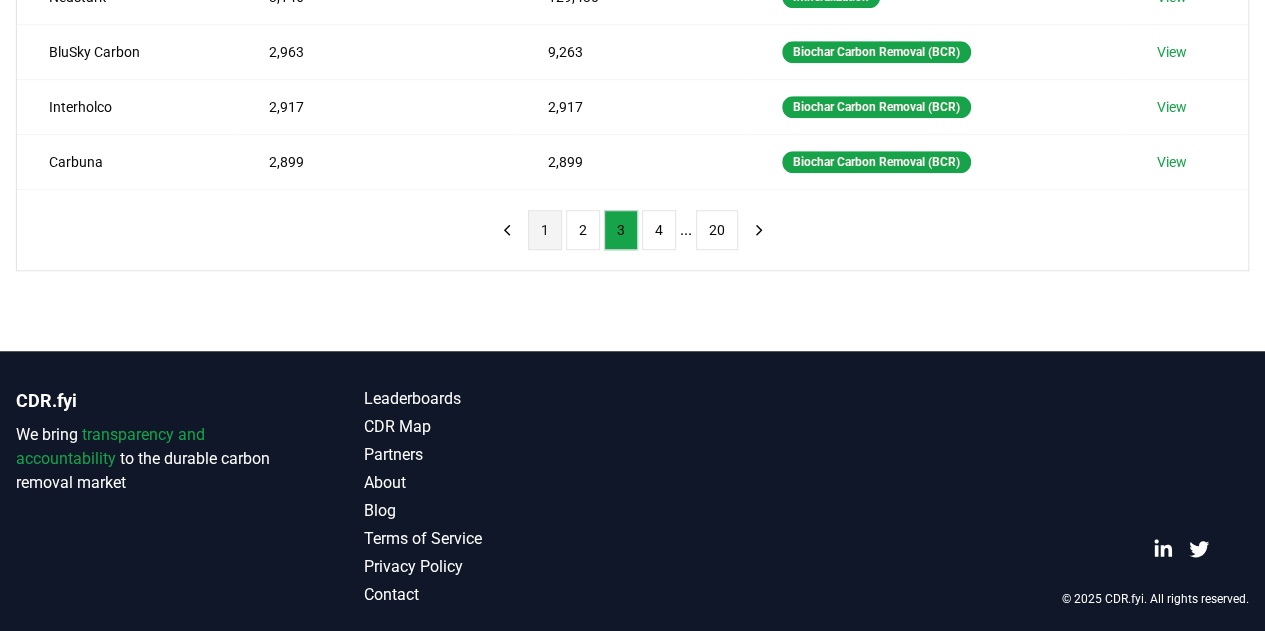 click on "1" at bounding box center (545, 230) 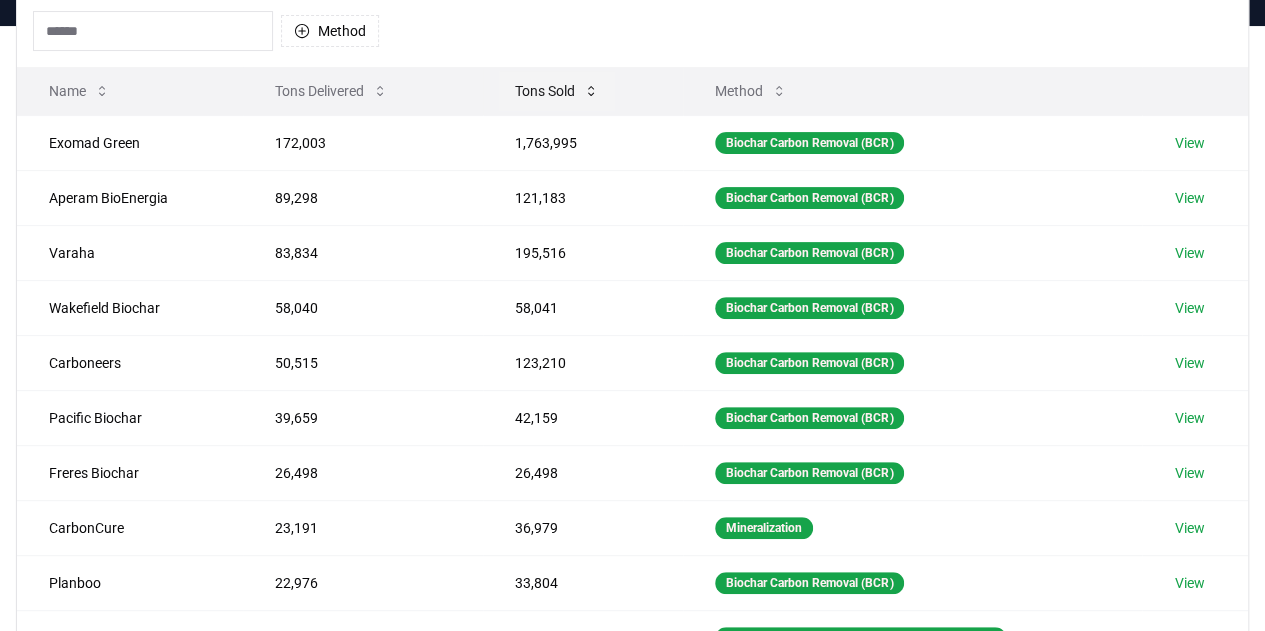 scroll, scrollTop: 0, scrollLeft: 0, axis: both 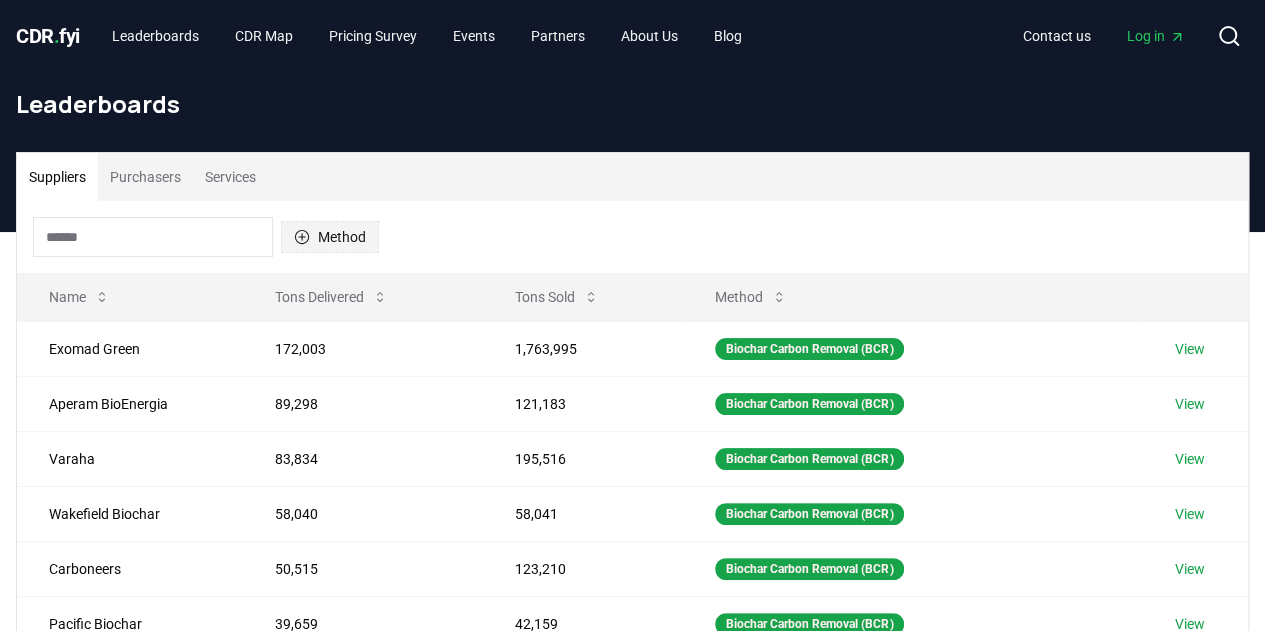 click on "Method" at bounding box center [330, 237] 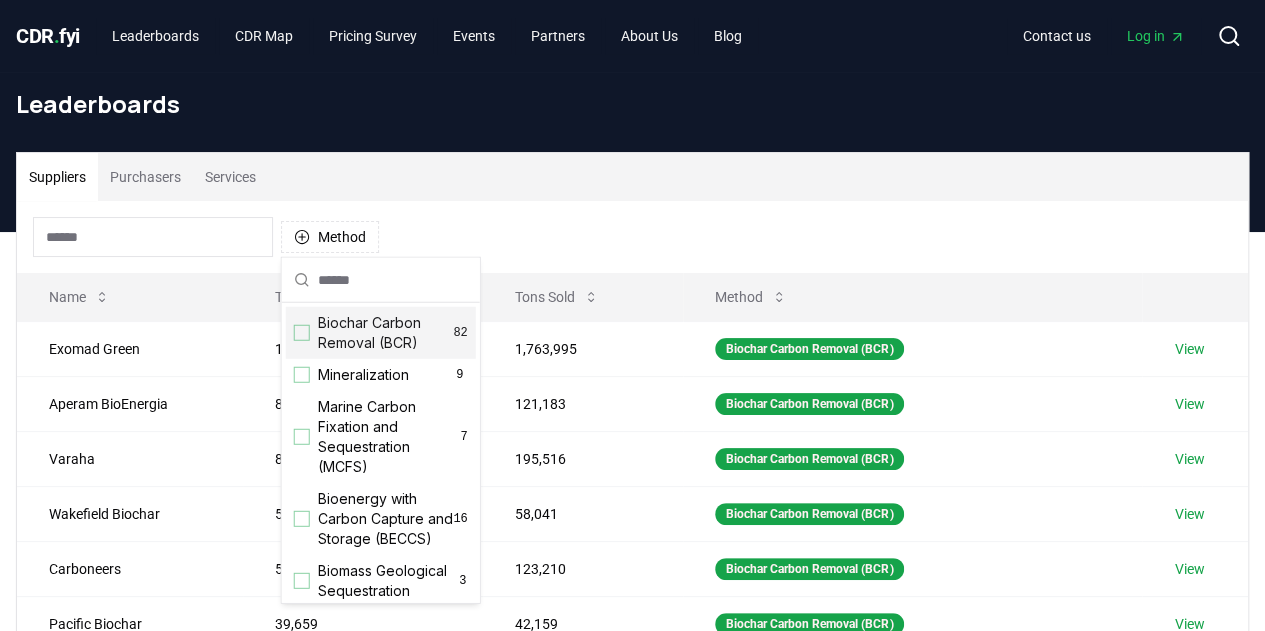 click on "Biochar Carbon Removal (BCR) 82" at bounding box center [381, 333] 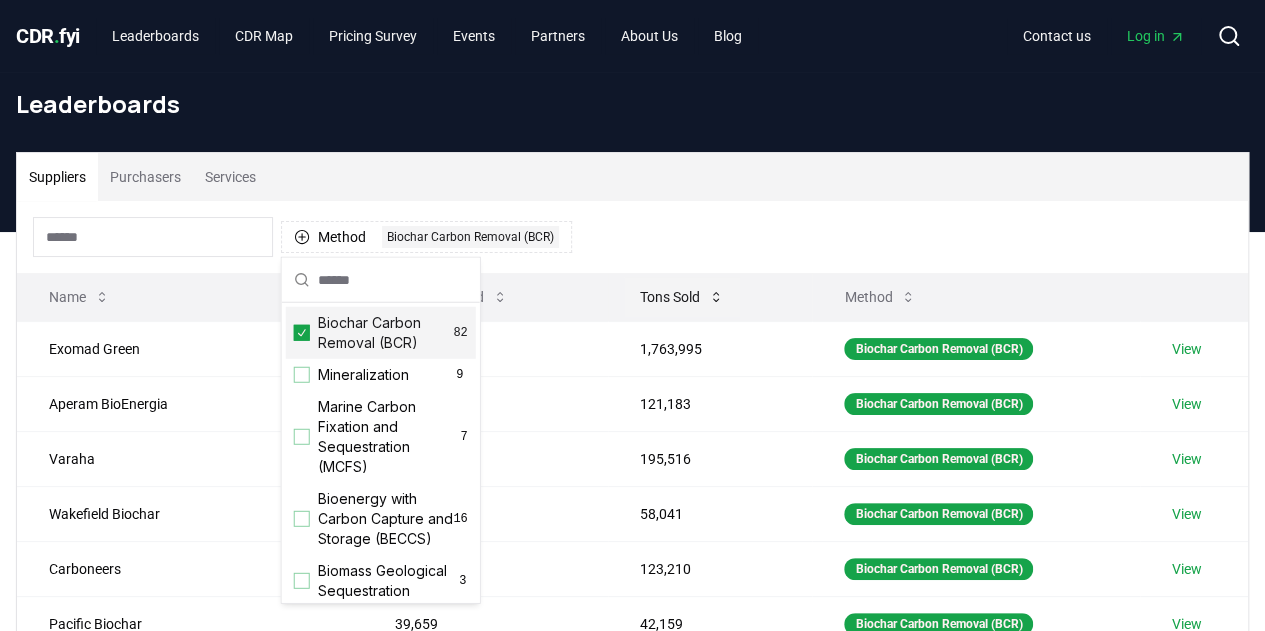 click 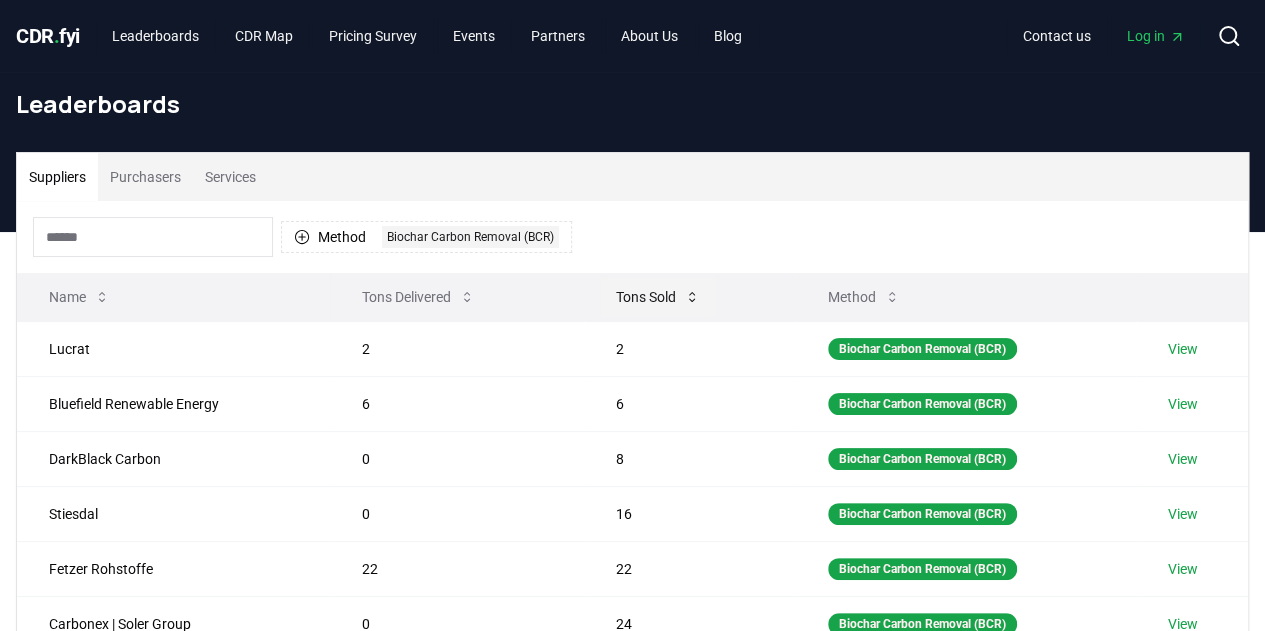 click on "Tons Sold" at bounding box center [658, 297] 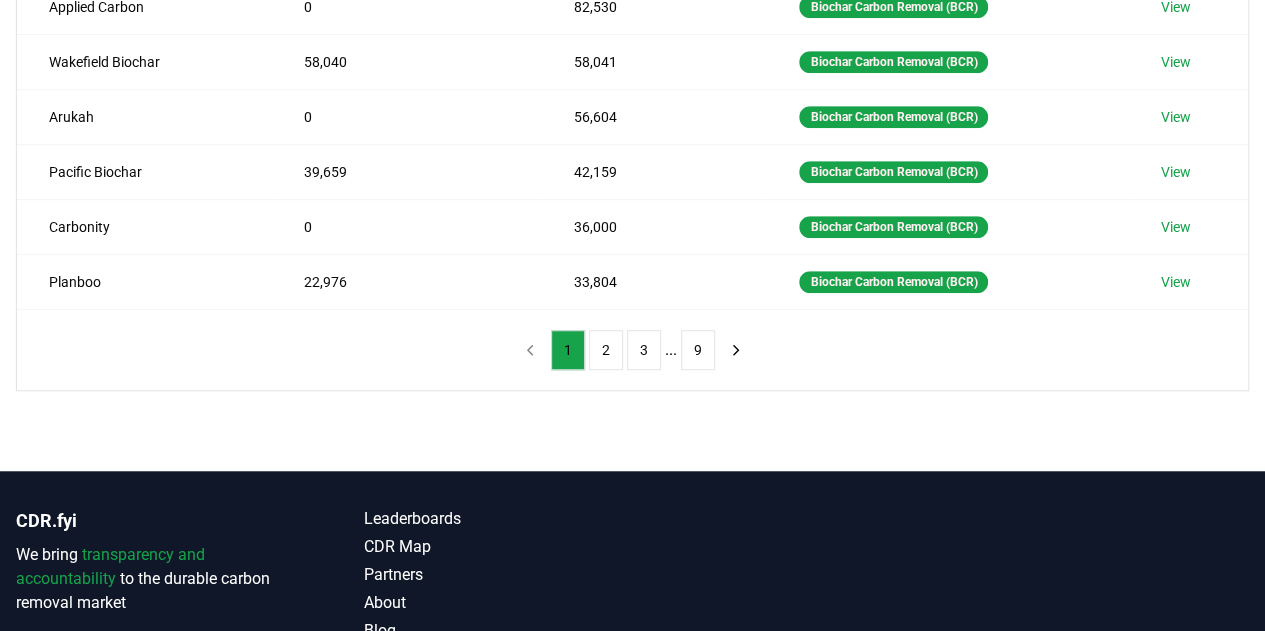 scroll, scrollTop: 500, scrollLeft: 0, axis: vertical 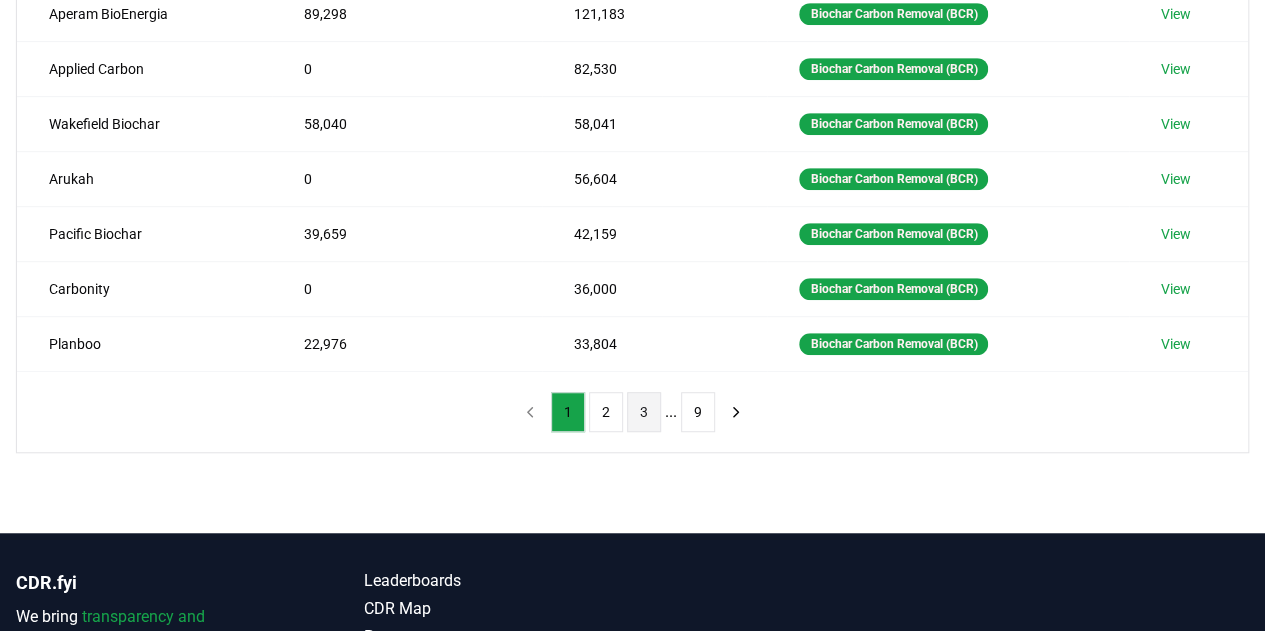 click on "3" at bounding box center [644, 412] 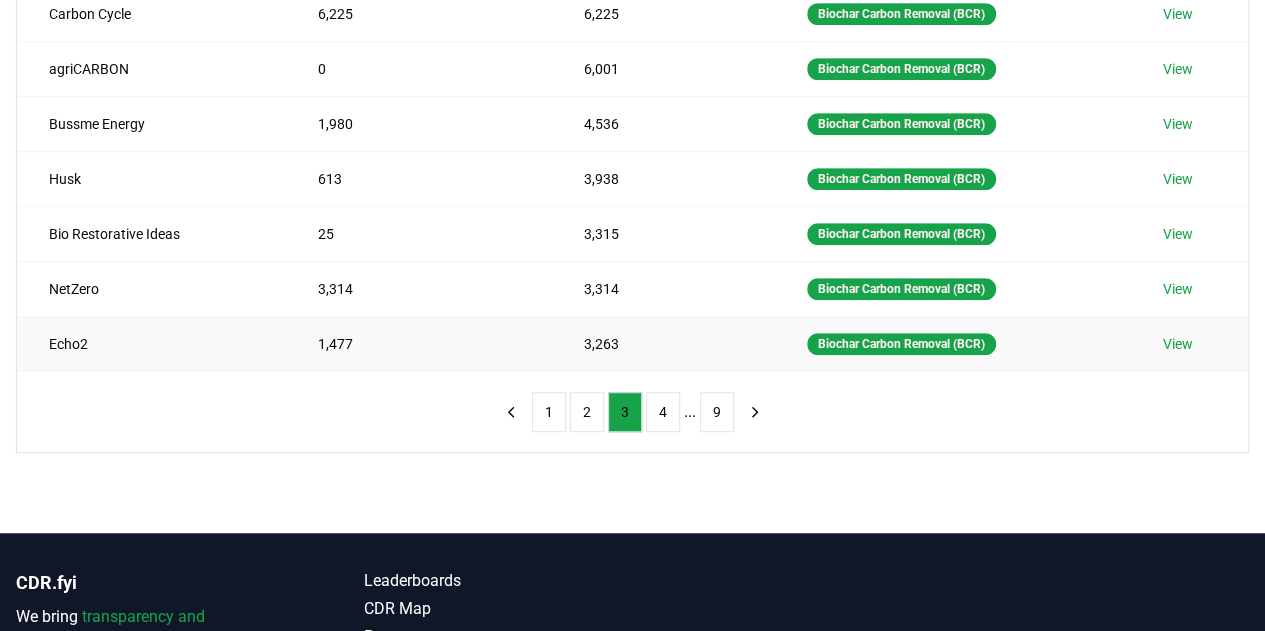 type 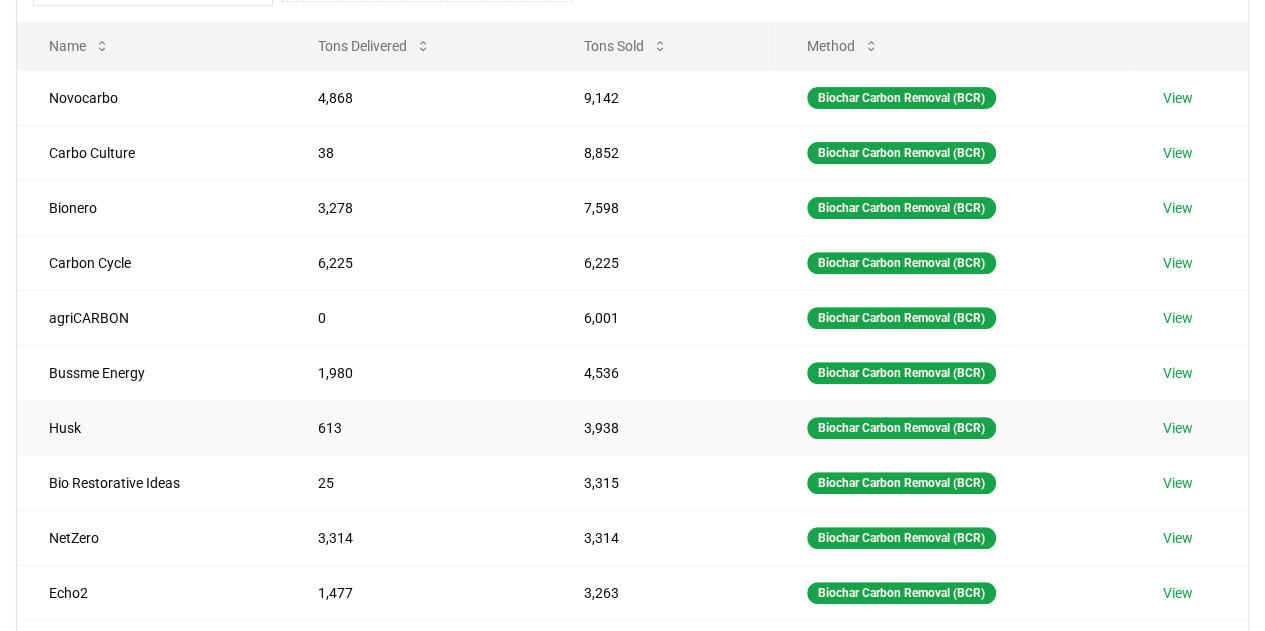 scroll, scrollTop: 0, scrollLeft: 0, axis: both 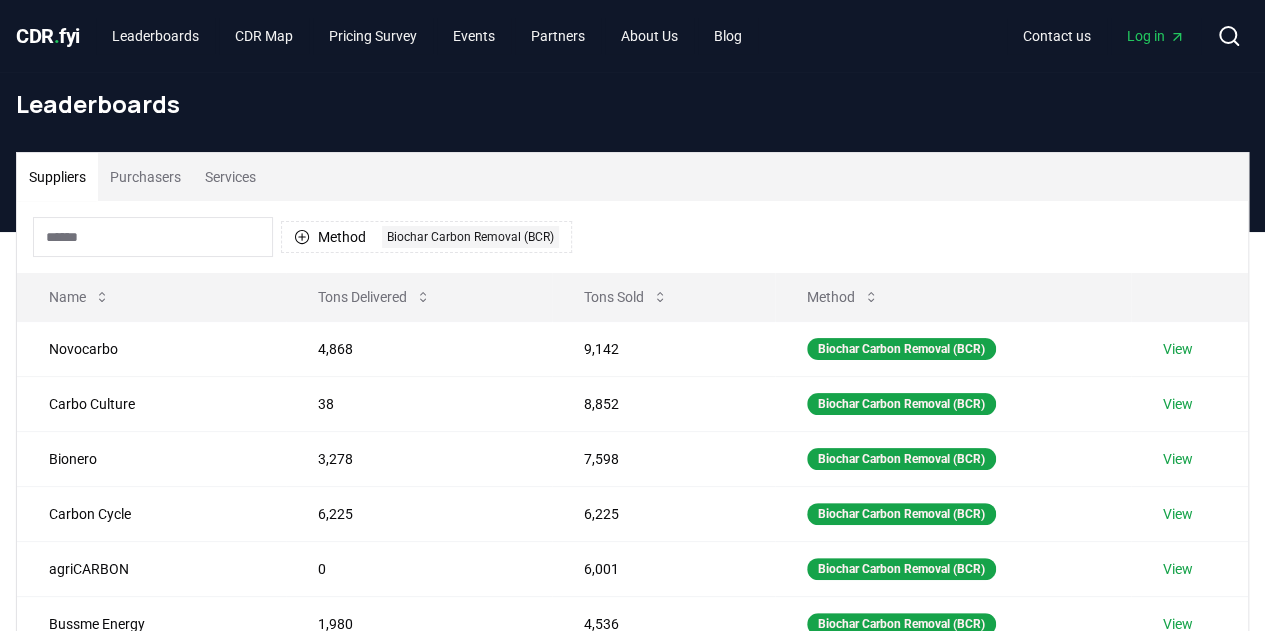 click at bounding box center [153, 237] 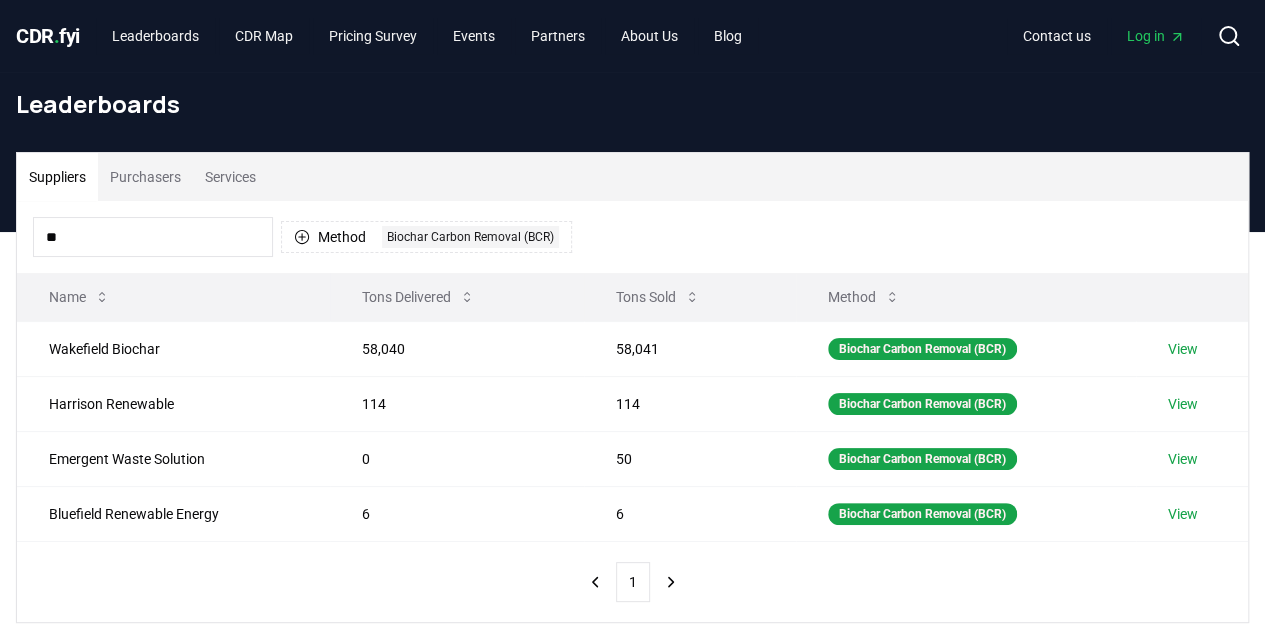 type on "*" 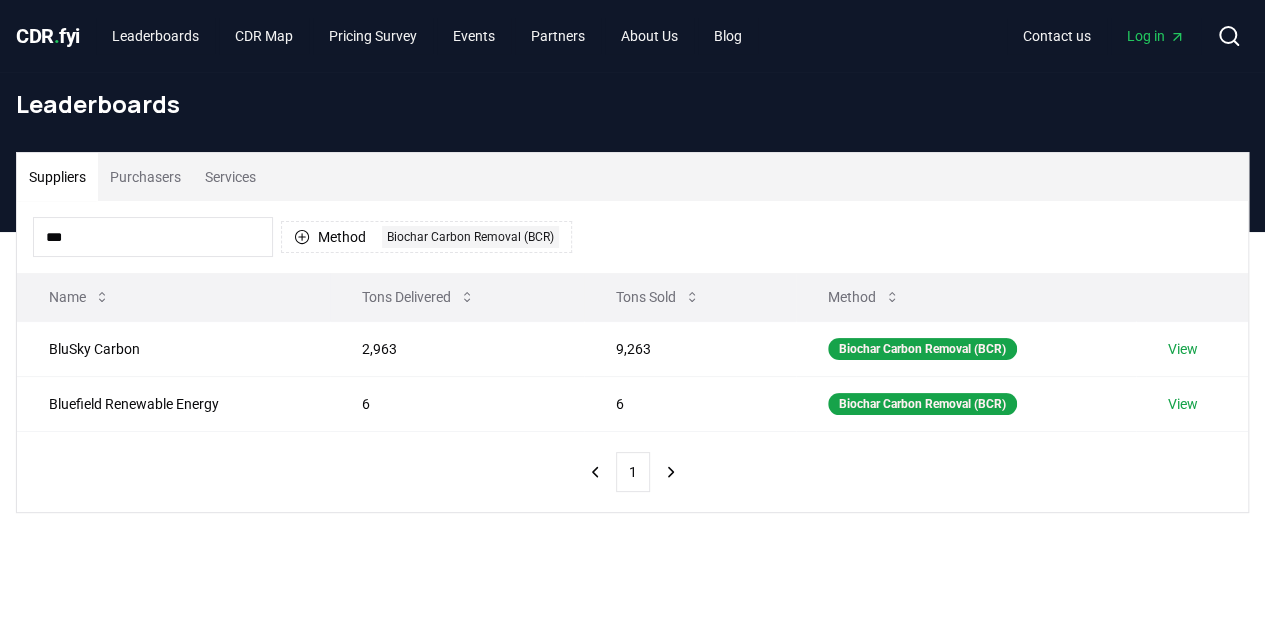 type on "***" 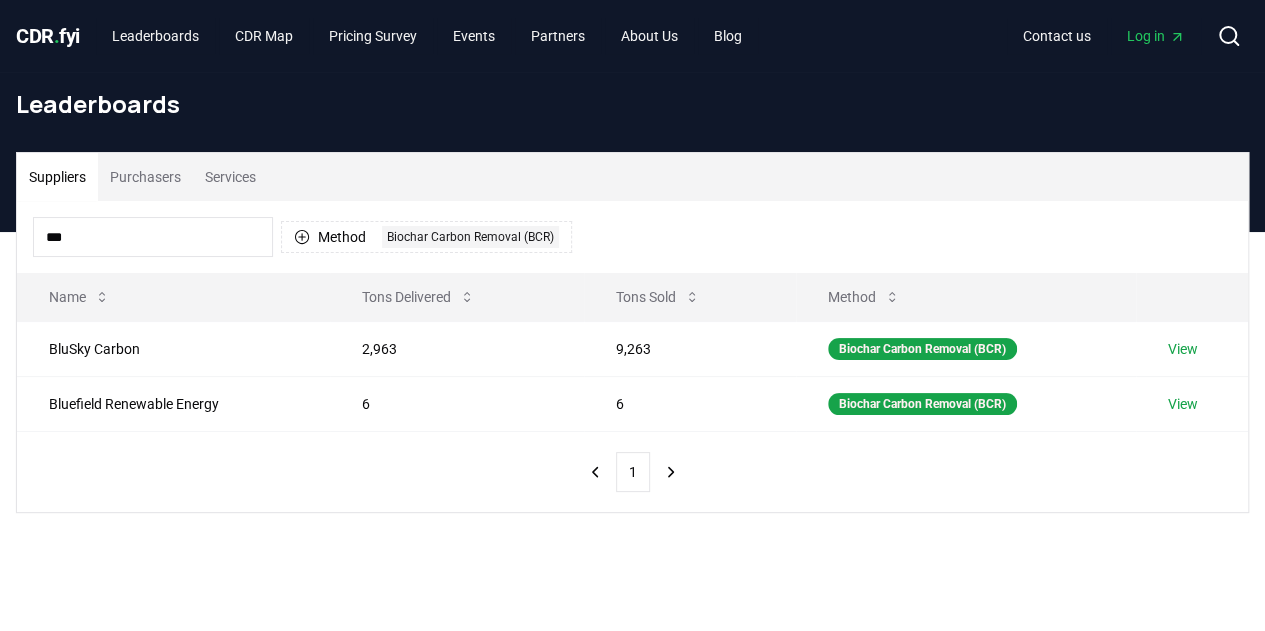 drag, startPoint x: 152, startPoint y: 247, endPoint x: 0, endPoint y: 237, distance: 152.3286 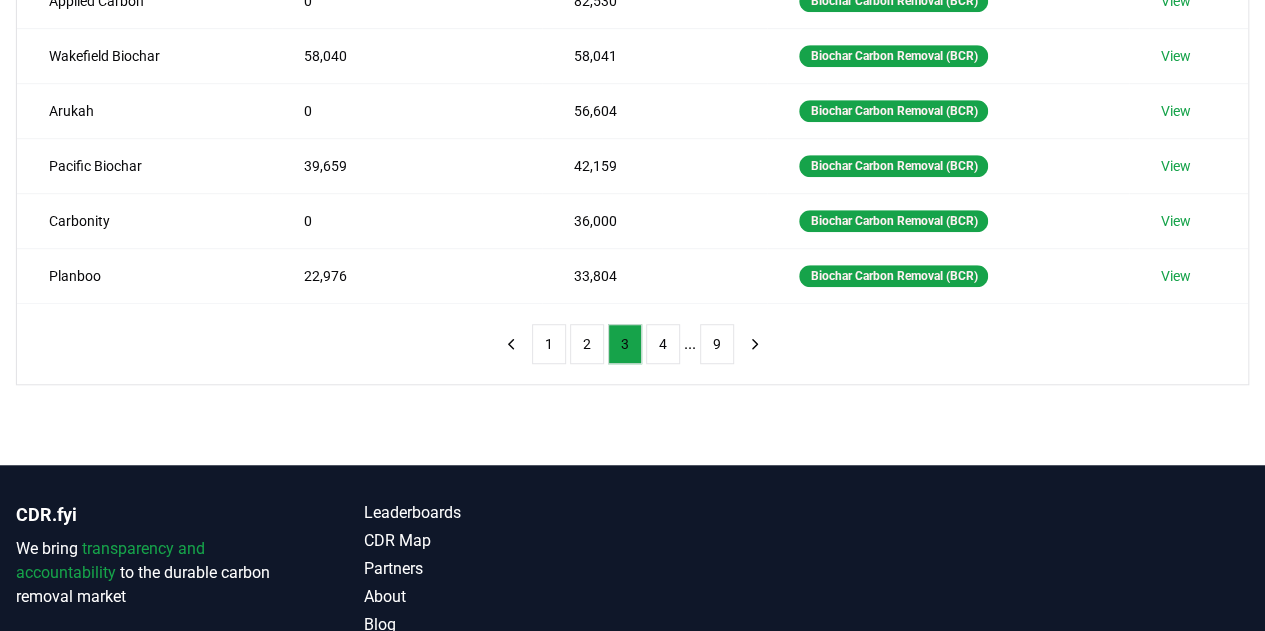 scroll, scrollTop: 600, scrollLeft: 0, axis: vertical 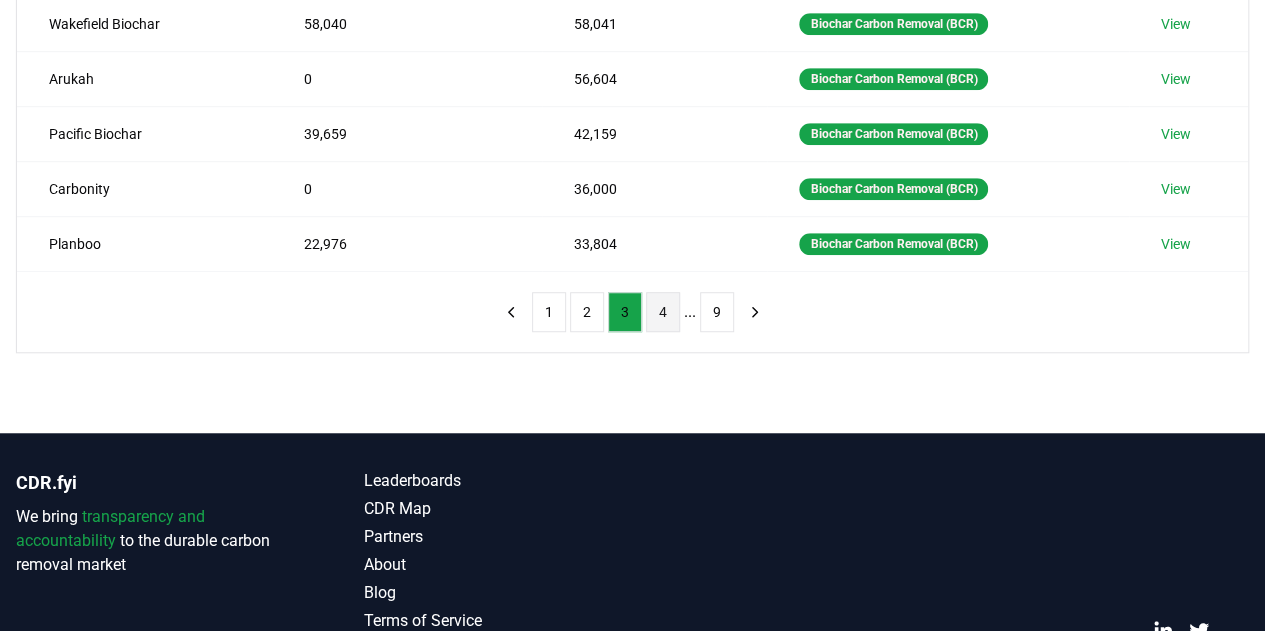 type 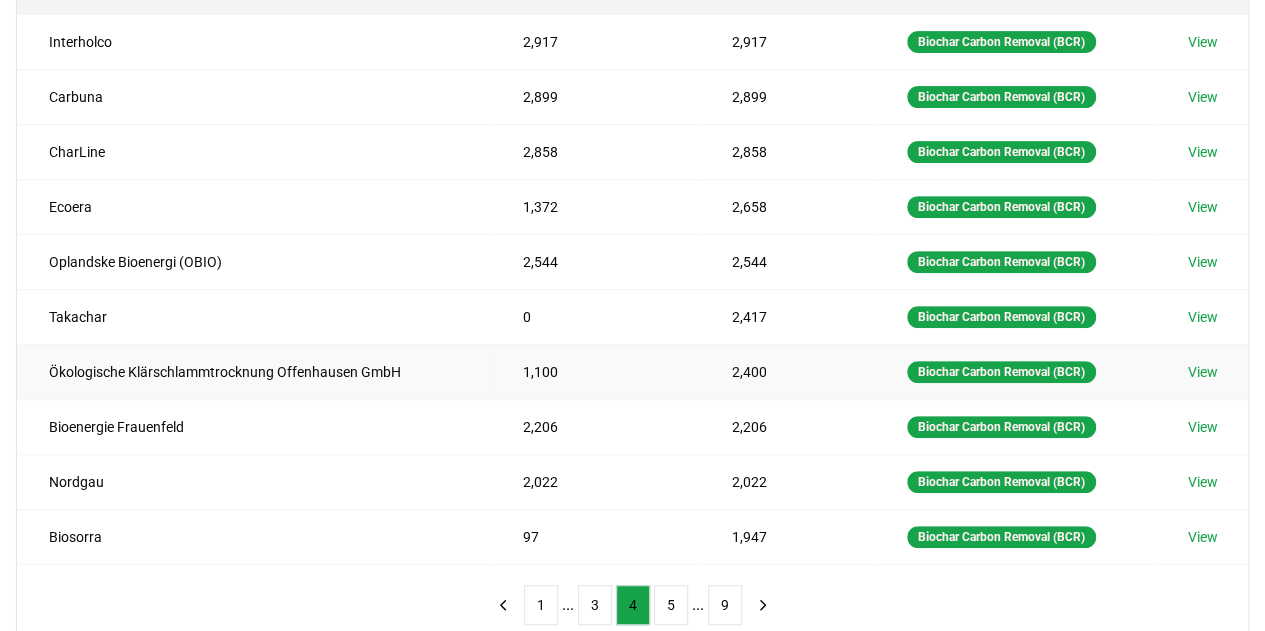 scroll, scrollTop: 200, scrollLeft: 0, axis: vertical 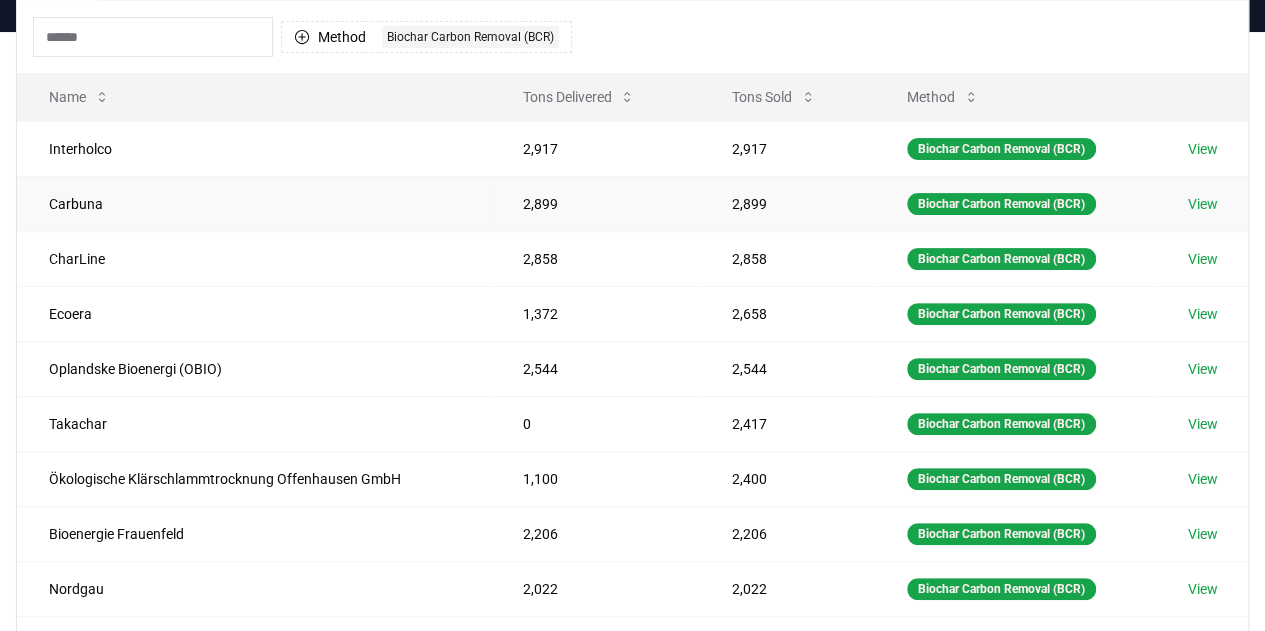 type 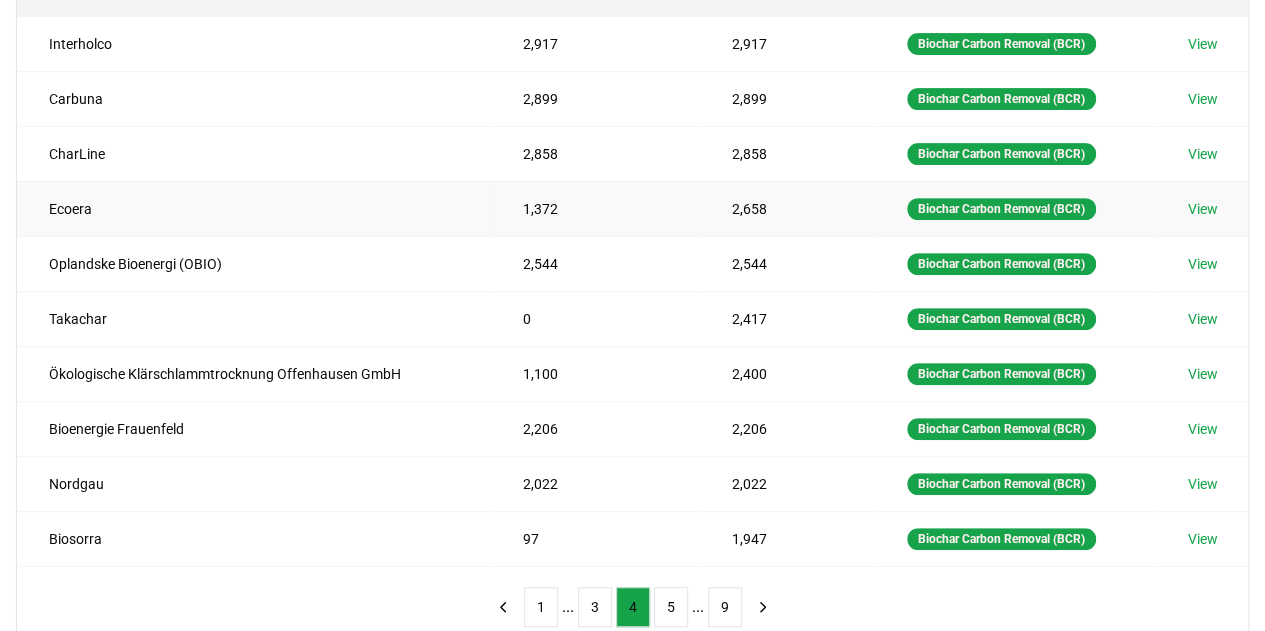scroll, scrollTop: 400, scrollLeft: 0, axis: vertical 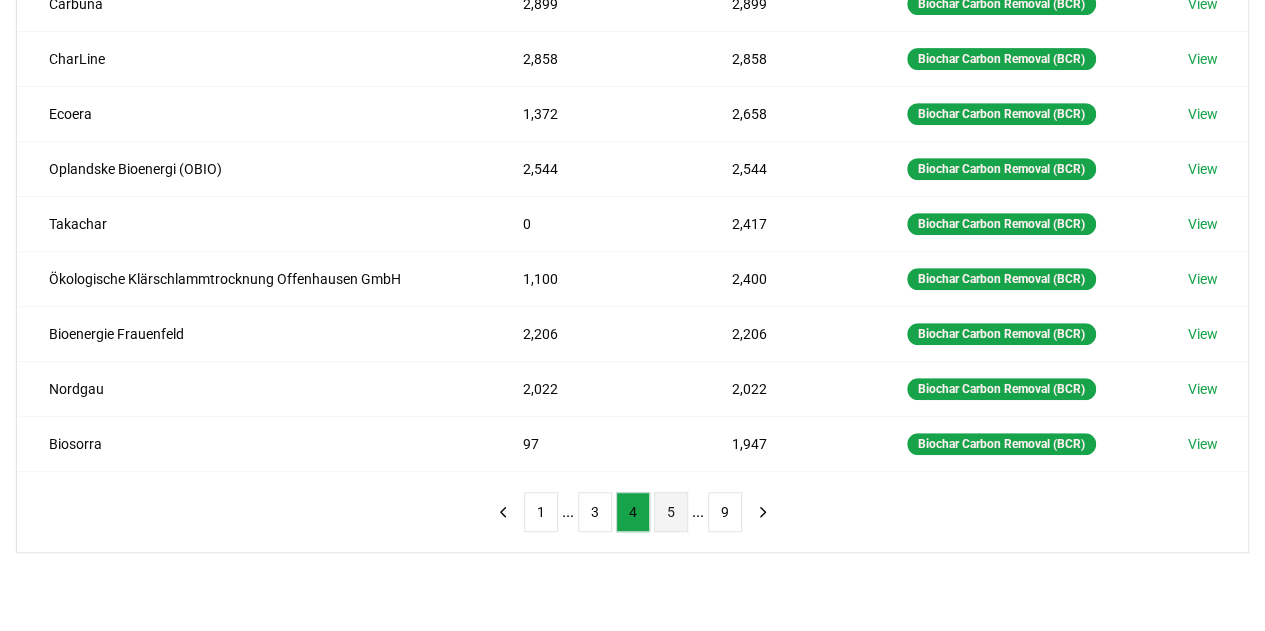 click on "5" at bounding box center (671, 512) 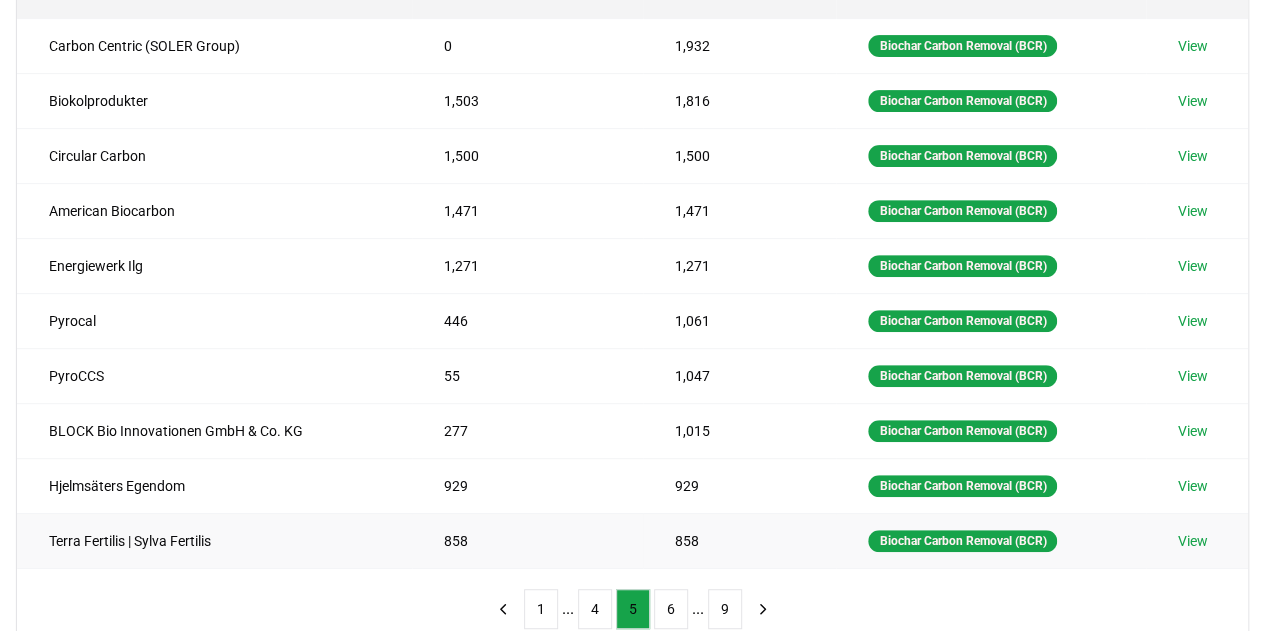 scroll, scrollTop: 400, scrollLeft: 0, axis: vertical 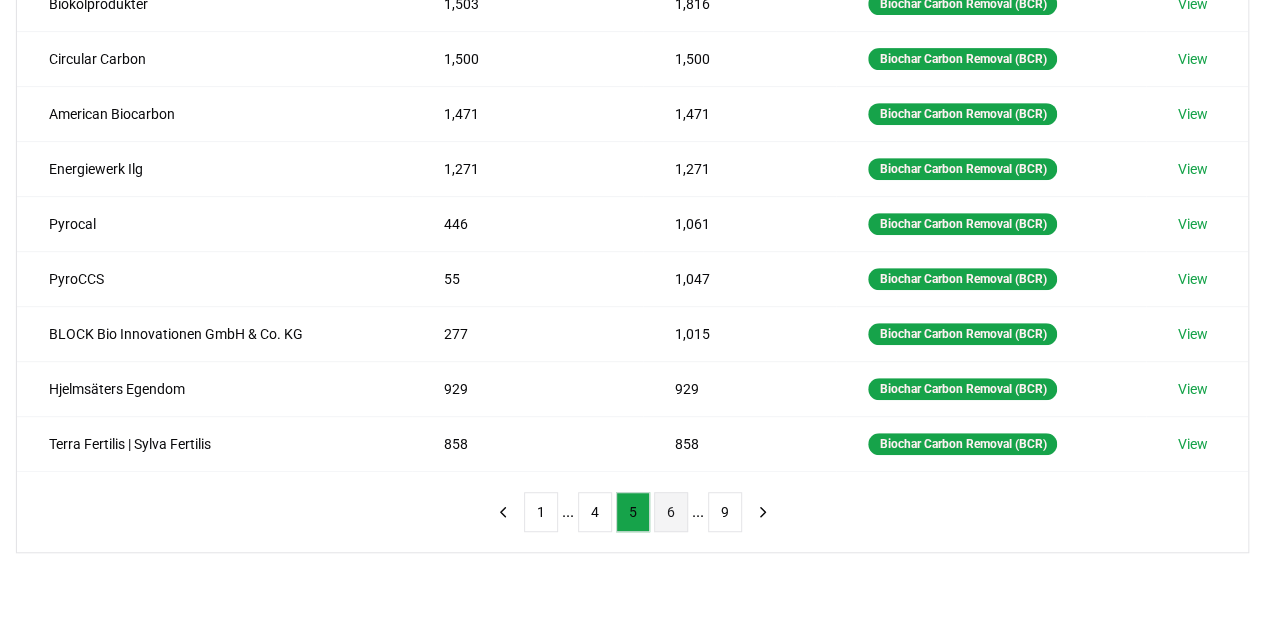 click on "6" at bounding box center [671, 512] 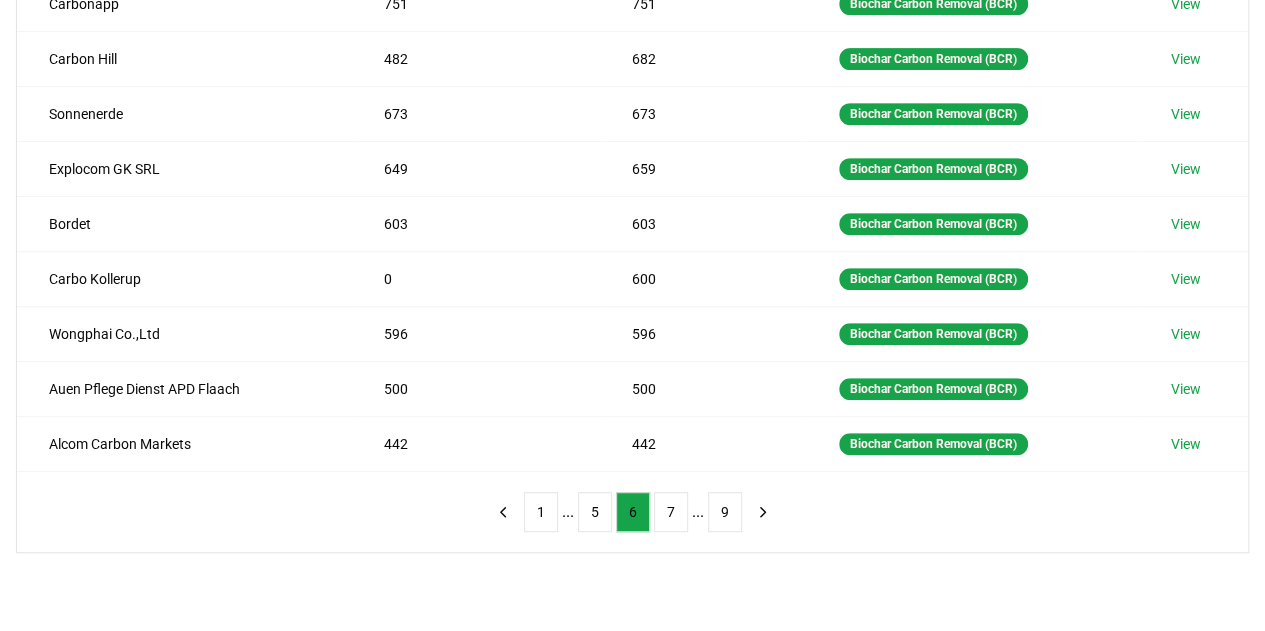 type 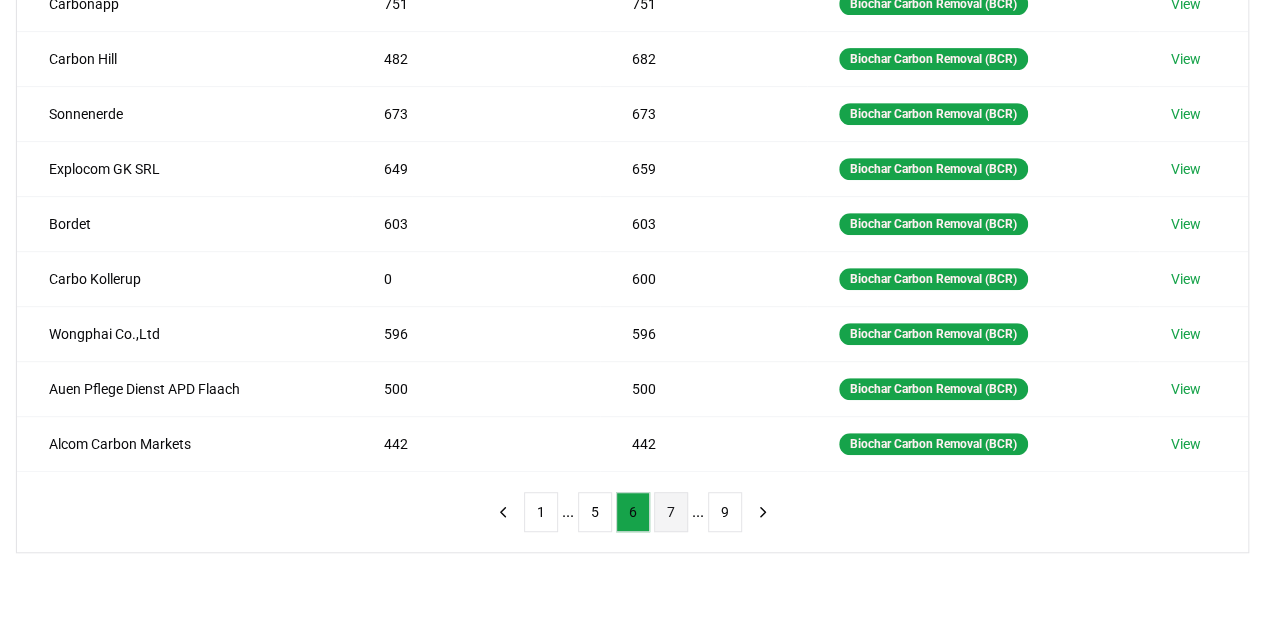 click on "7" at bounding box center (671, 512) 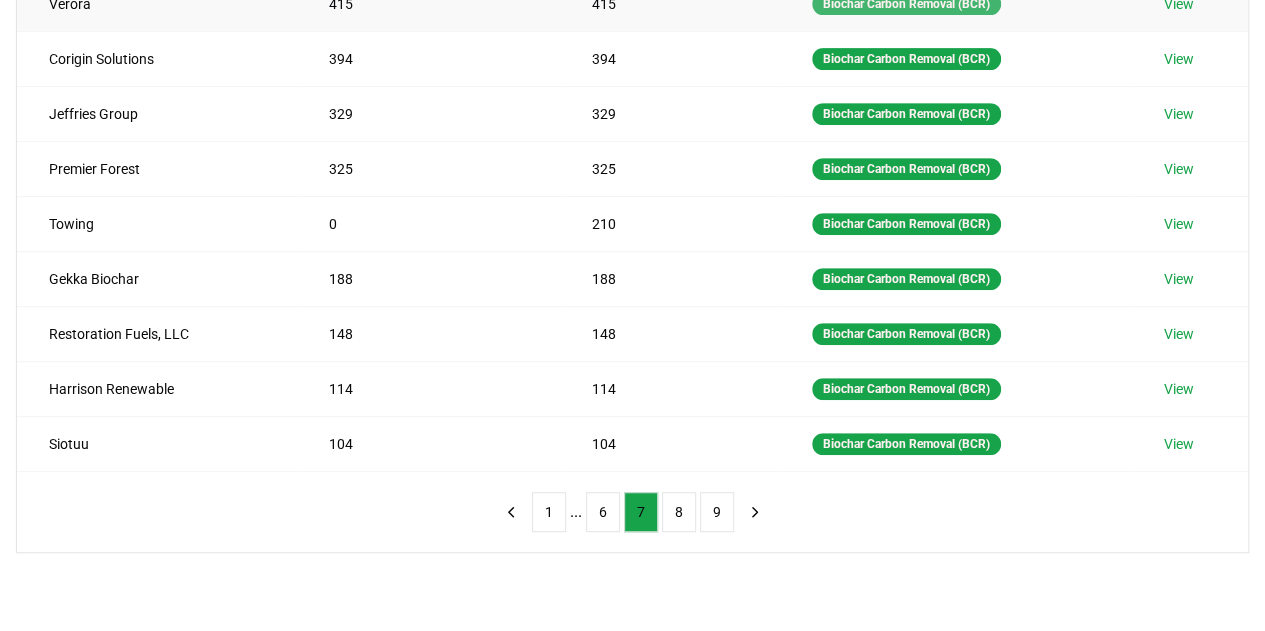 type 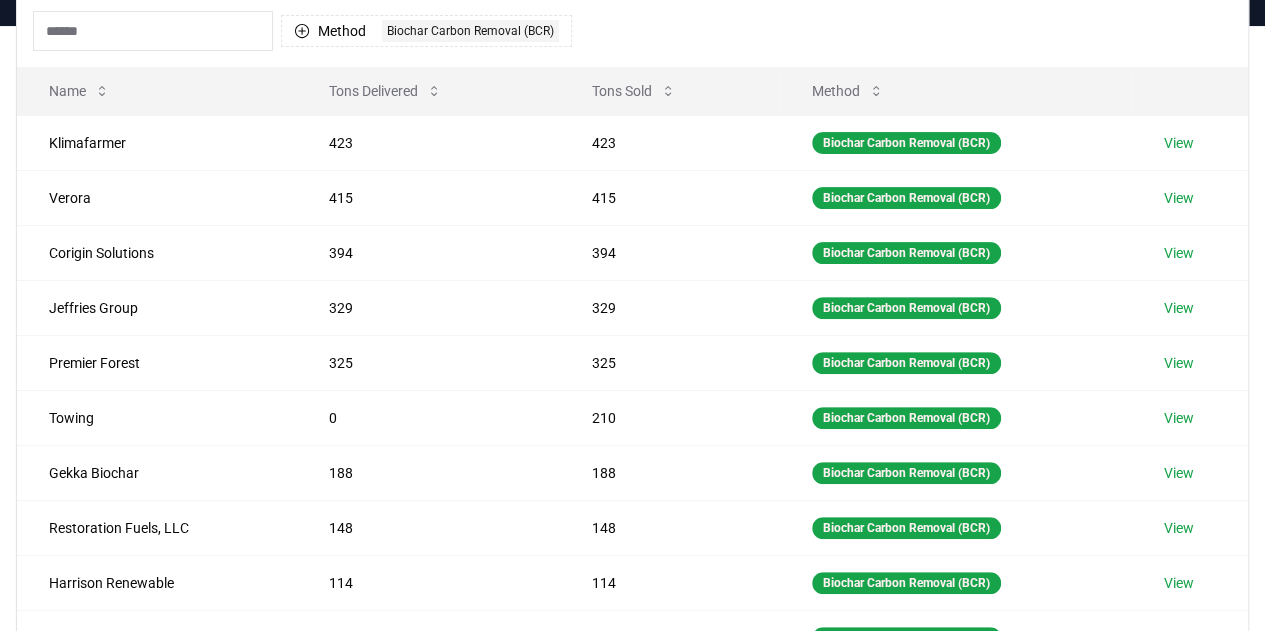 scroll, scrollTop: 600, scrollLeft: 0, axis: vertical 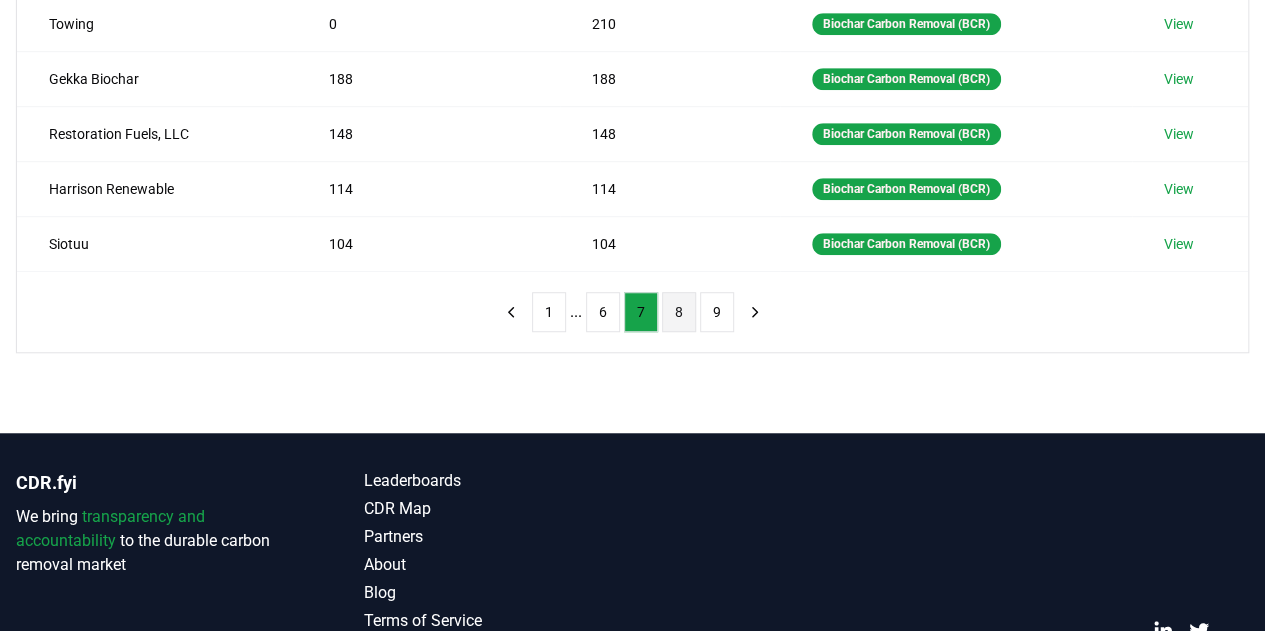 click on "8" at bounding box center [679, 312] 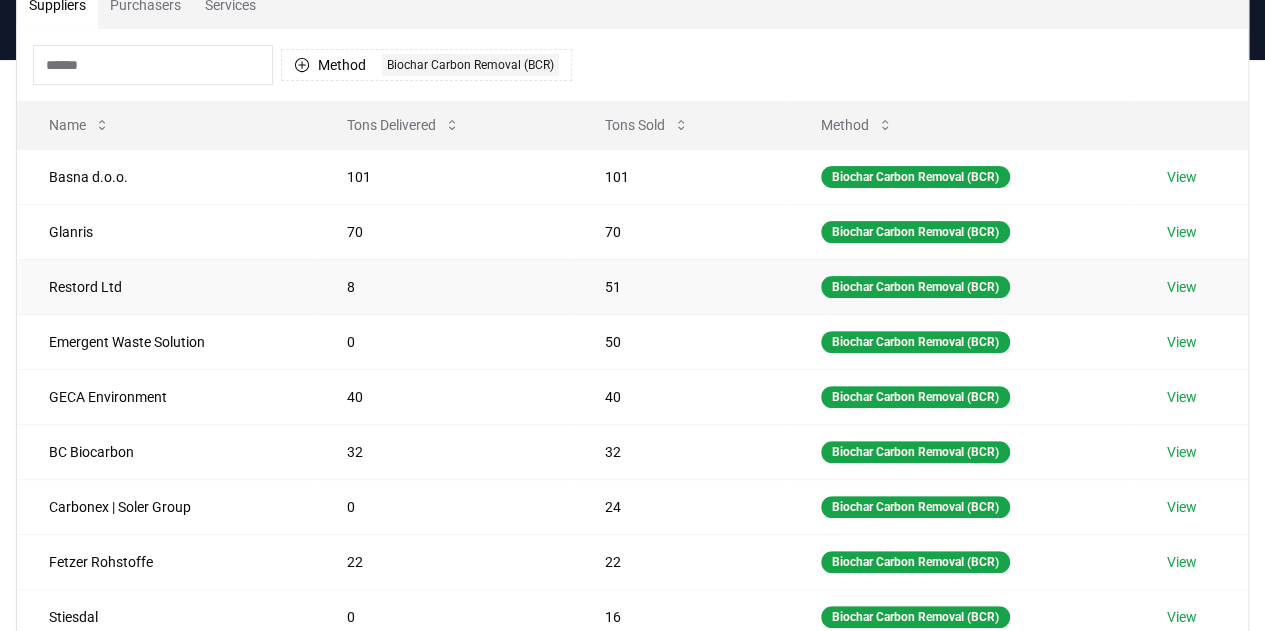 scroll, scrollTop: 300, scrollLeft: 0, axis: vertical 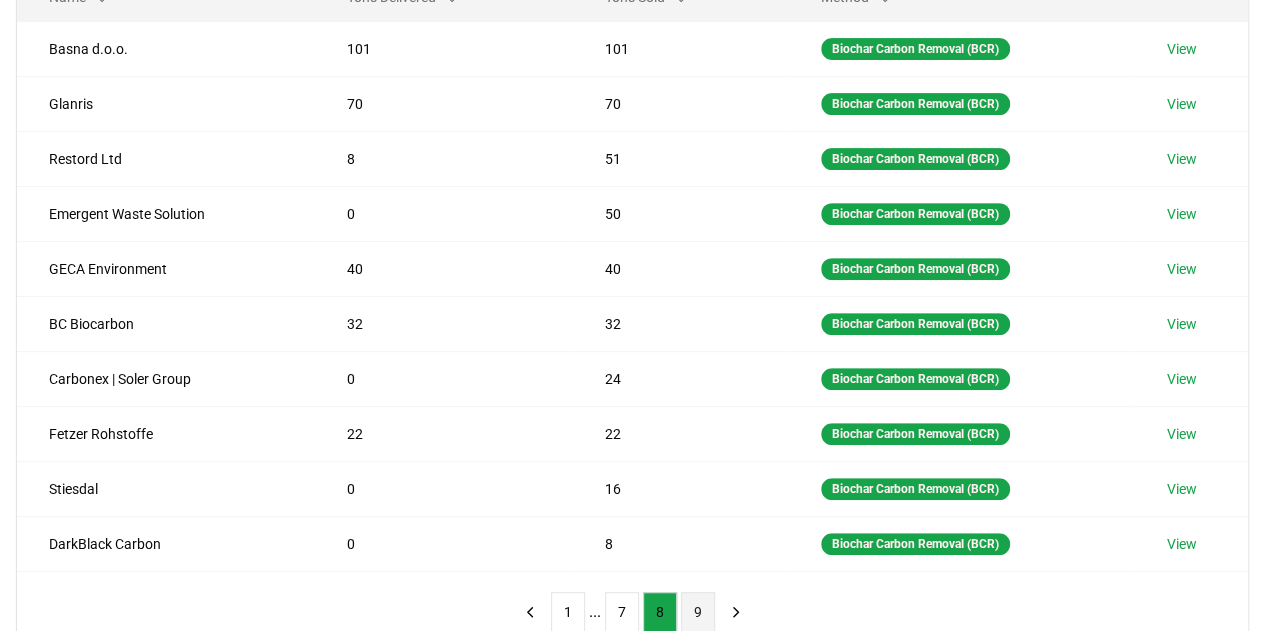 click on "9" at bounding box center [698, 612] 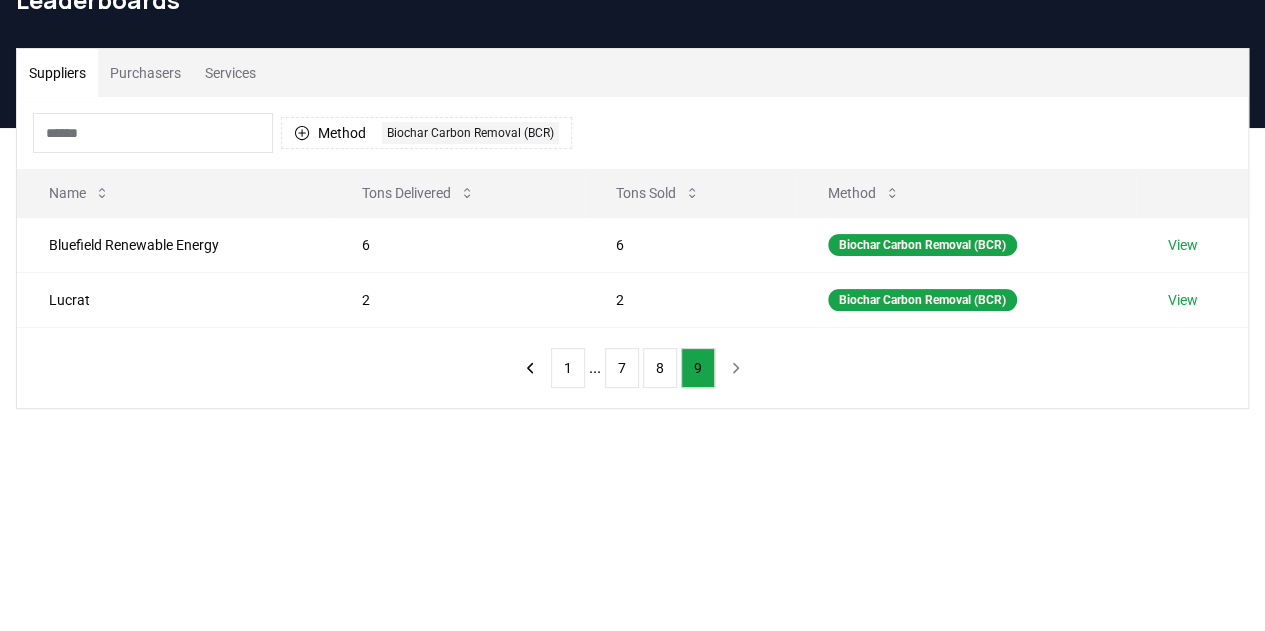 scroll, scrollTop: 100, scrollLeft: 0, axis: vertical 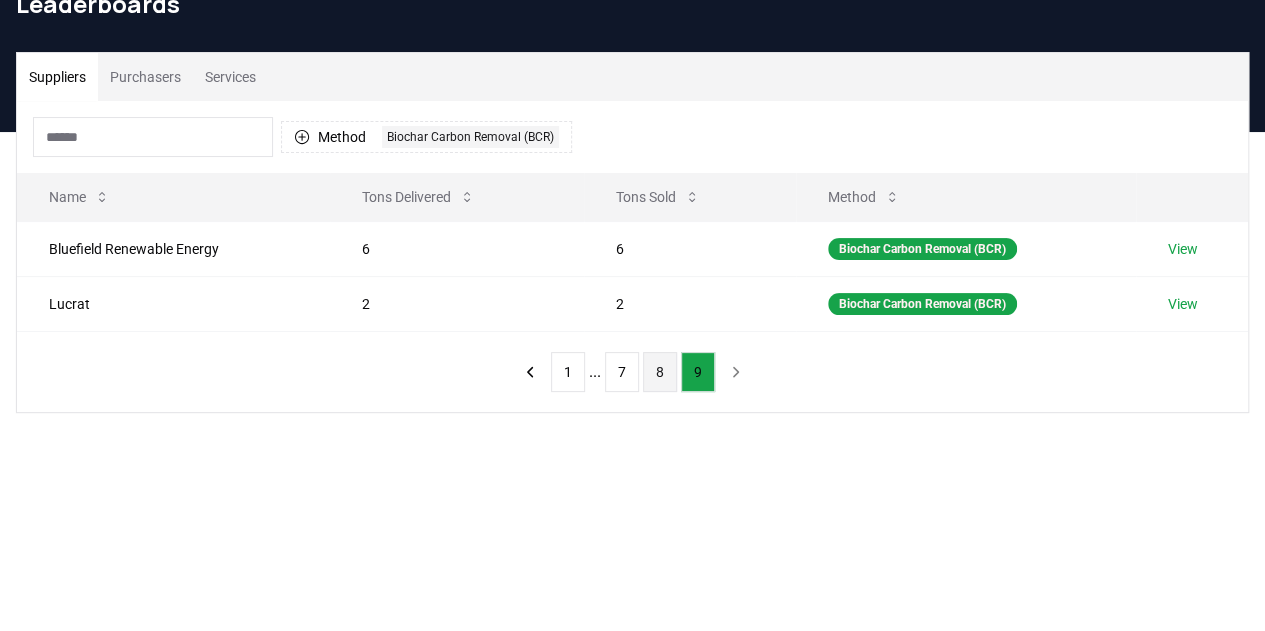 click on "8" at bounding box center (660, 372) 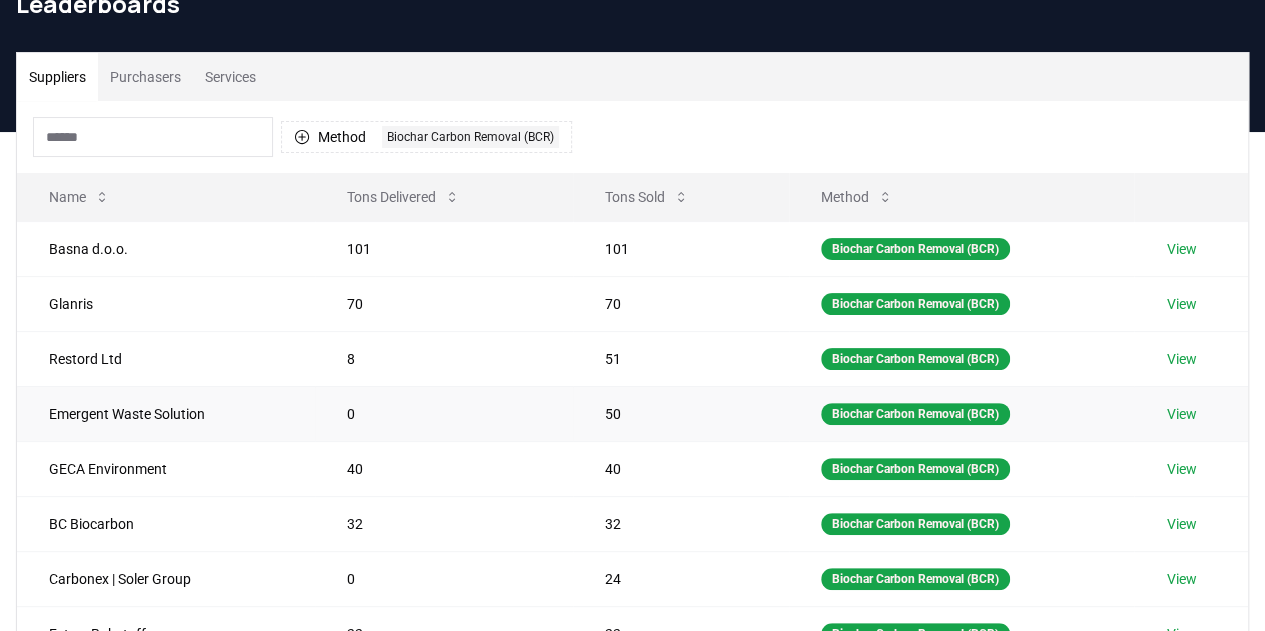 scroll, scrollTop: 400, scrollLeft: 0, axis: vertical 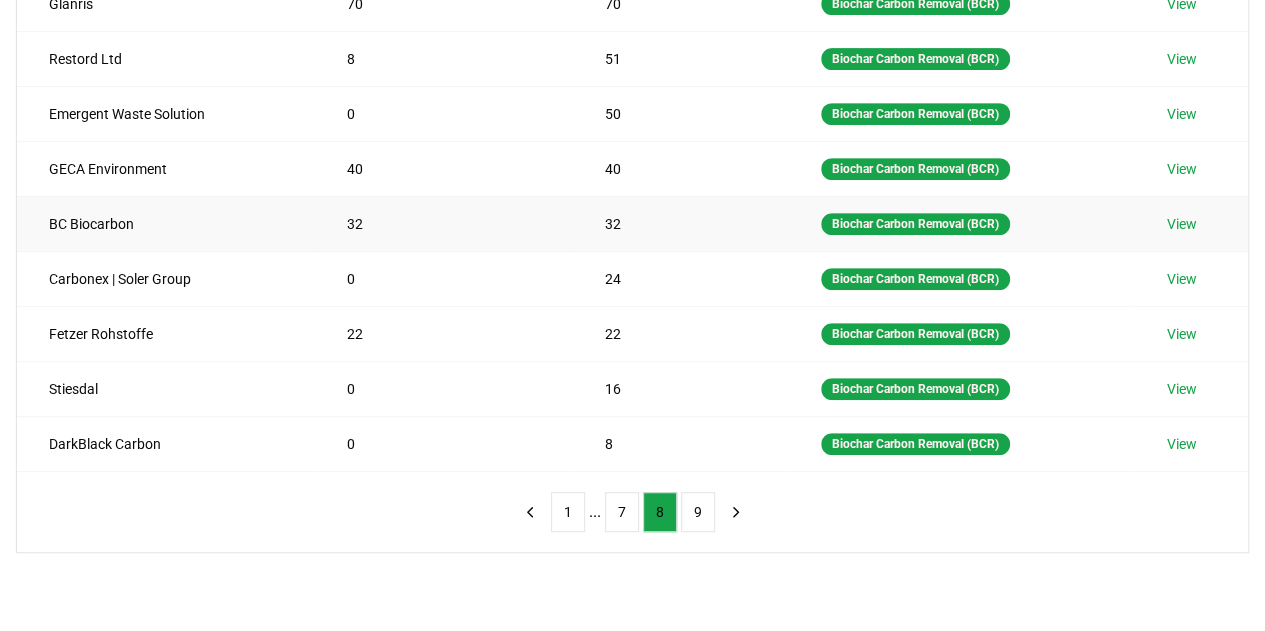 type 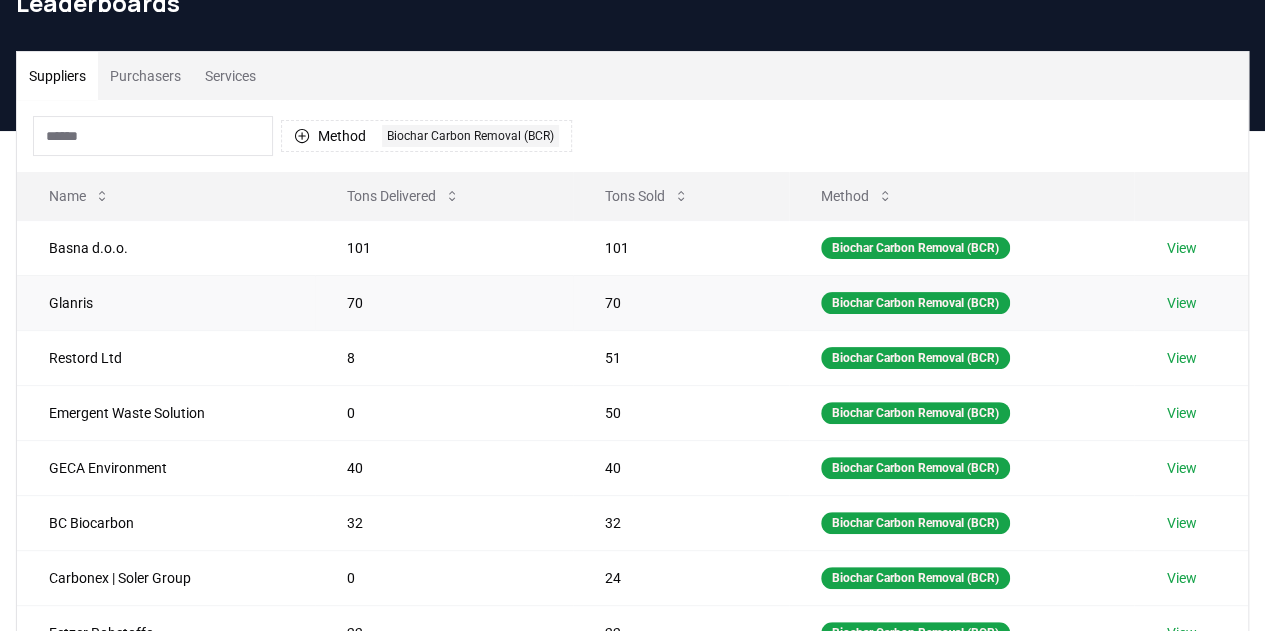 scroll, scrollTop: 100, scrollLeft: 0, axis: vertical 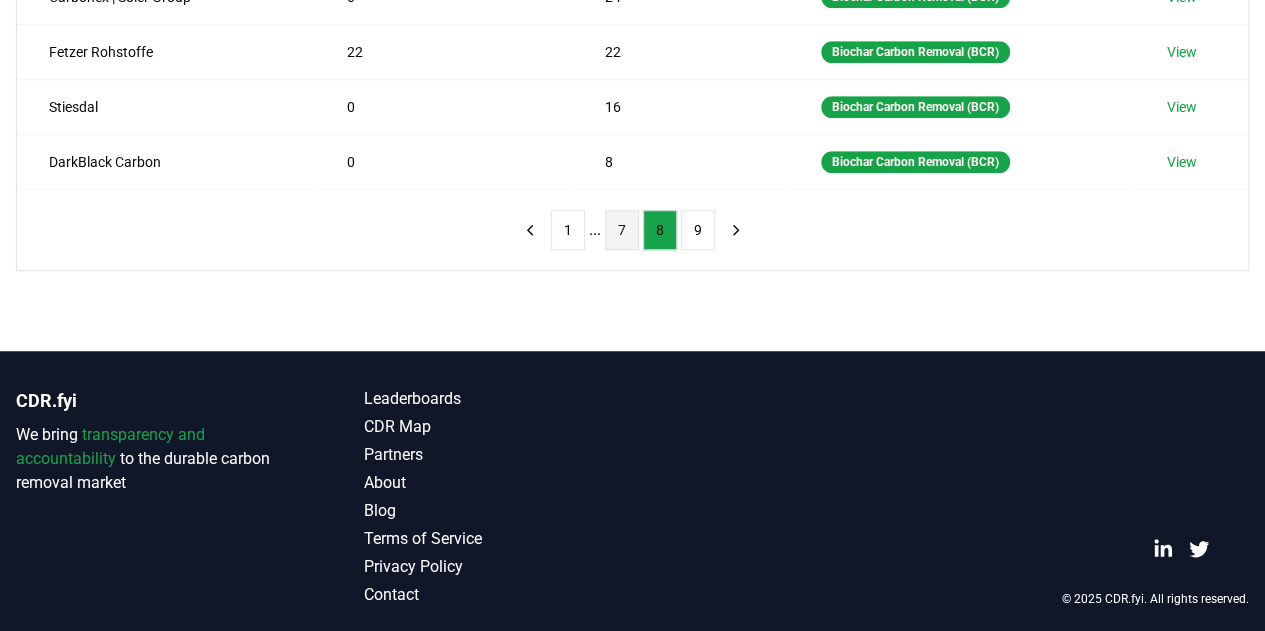 click on "7" at bounding box center (622, 230) 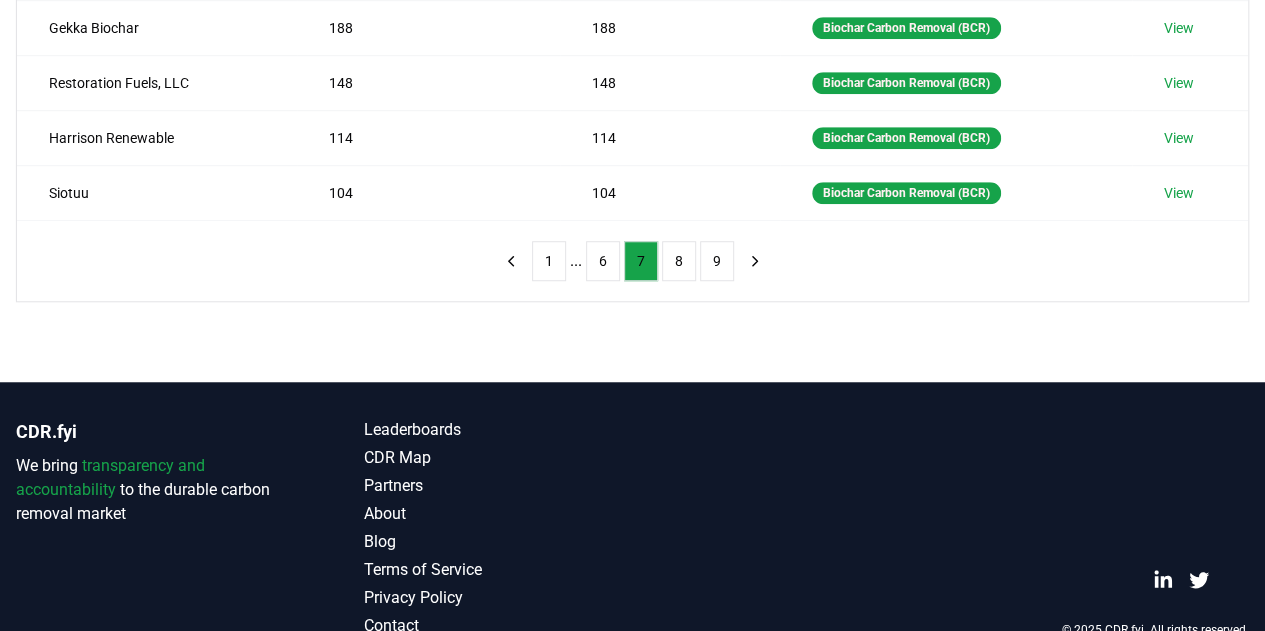 scroll, scrollTop: 682, scrollLeft: 0, axis: vertical 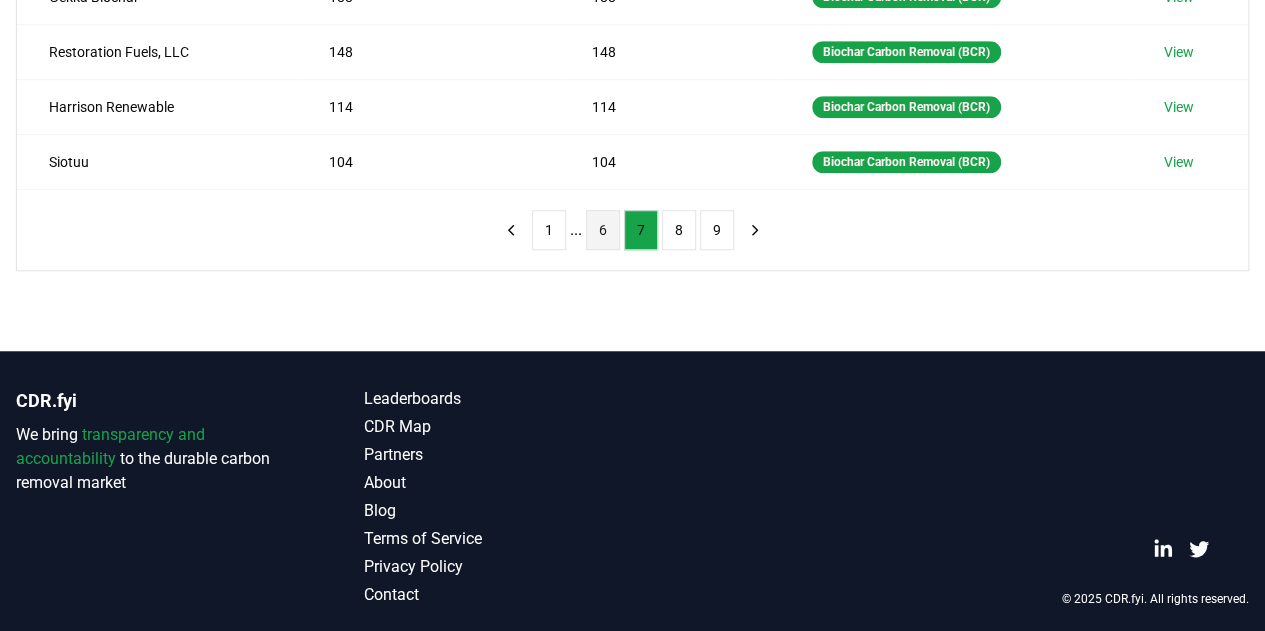 click on "6" at bounding box center (603, 230) 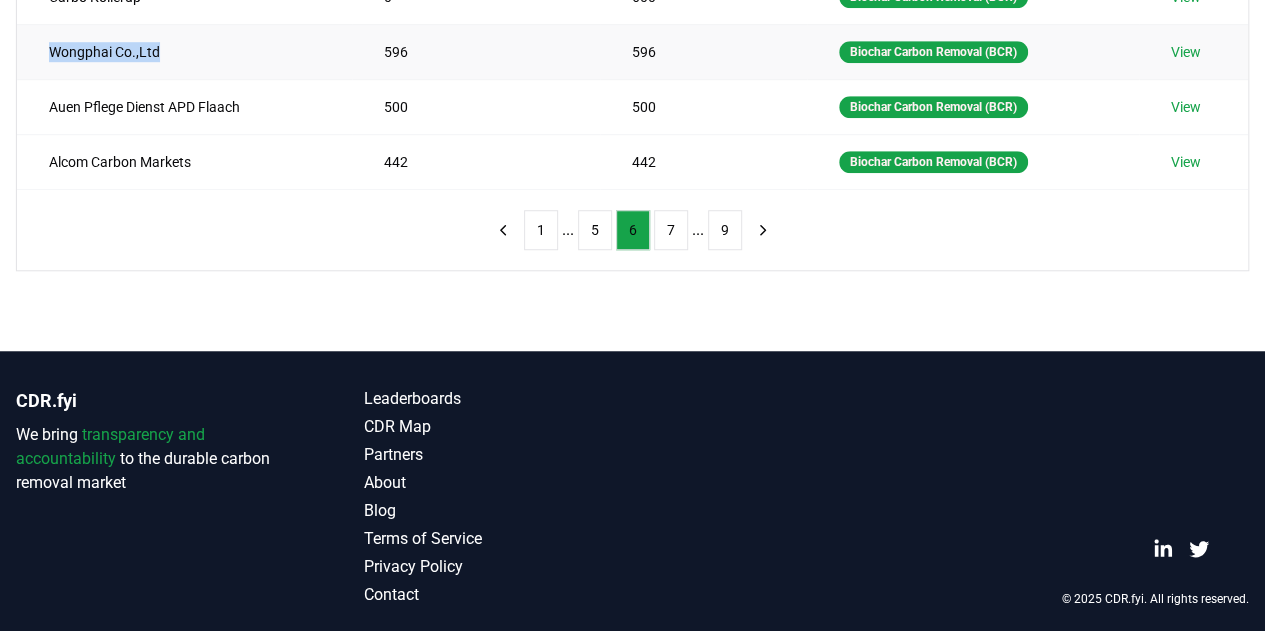 drag, startPoint x: 47, startPoint y: 40, endPoint x: 172, endPoint y: 48, distance: 125.25574 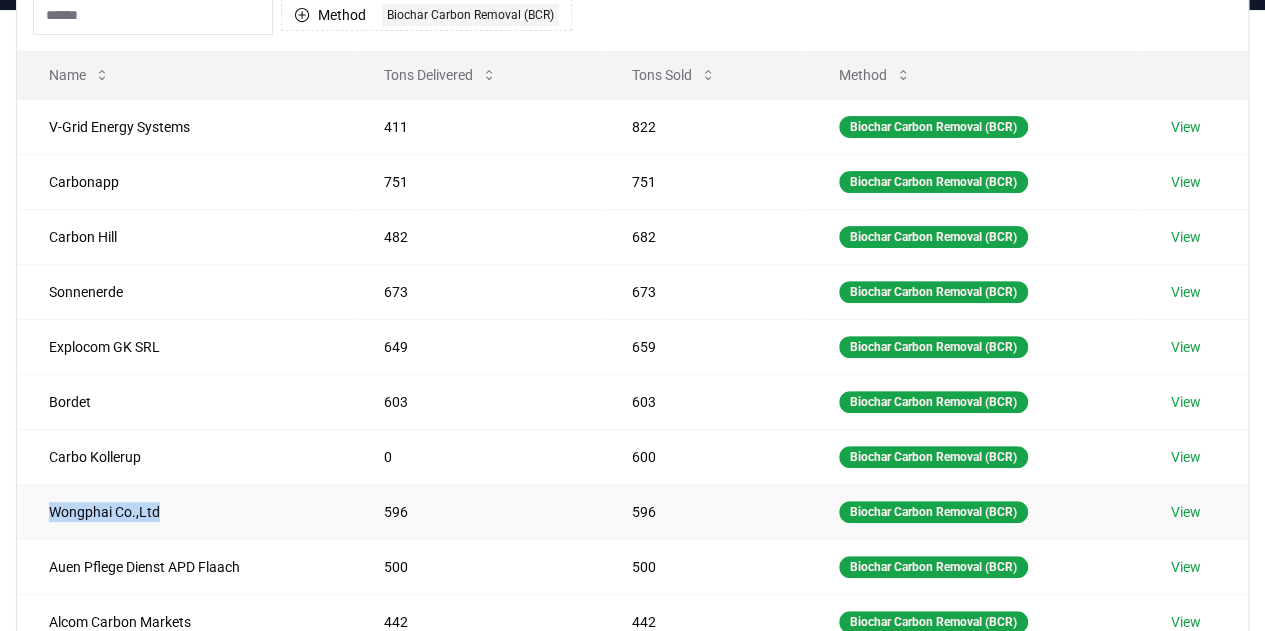 scroll, scrollTop: 182, scrollLeft: 0, axis: vertical 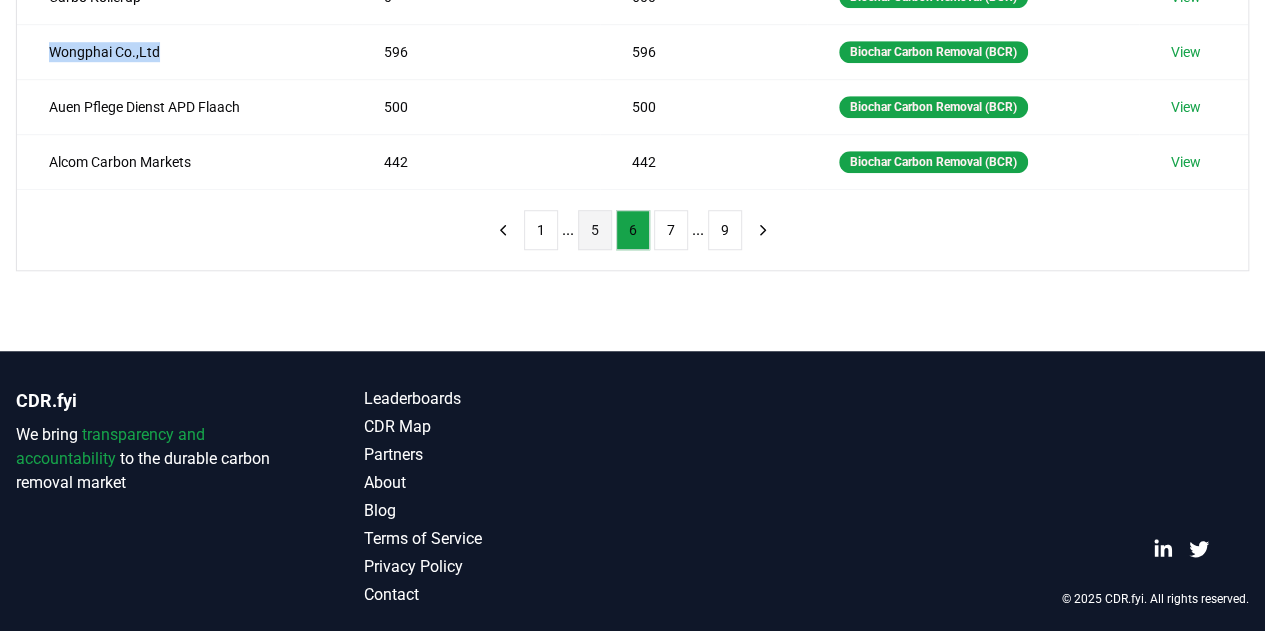 click on "5" at bounding box center [595, 230] 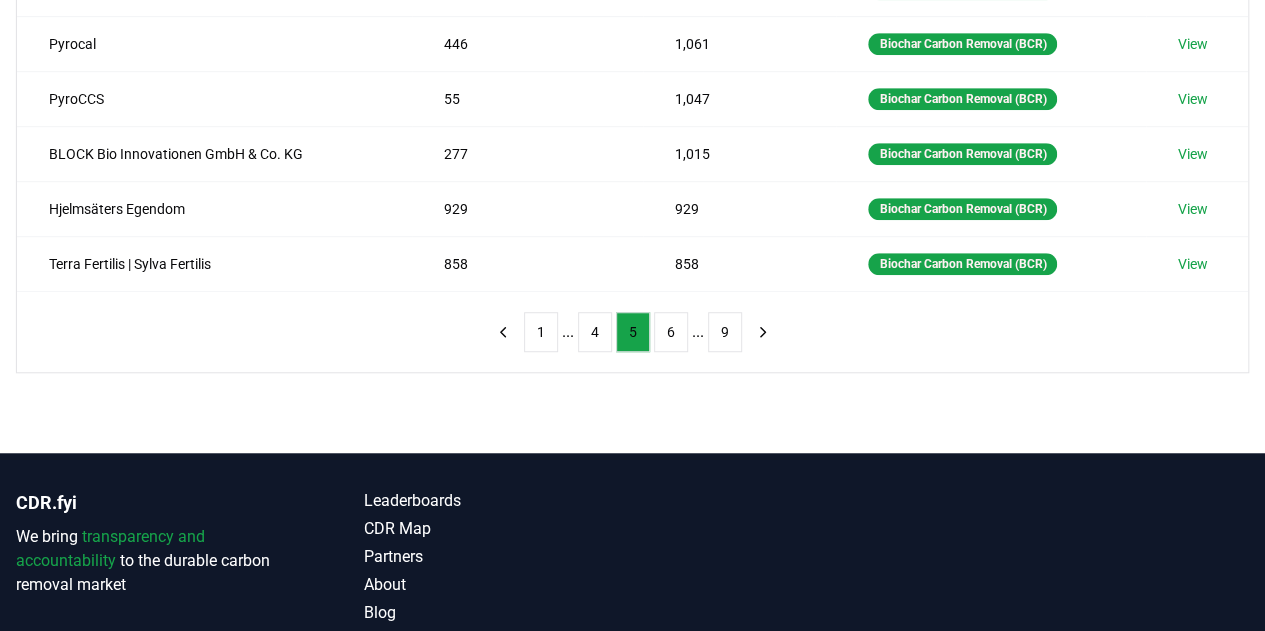scroll, scrollTop: 582, scrollLeft: 0, axis: vertical 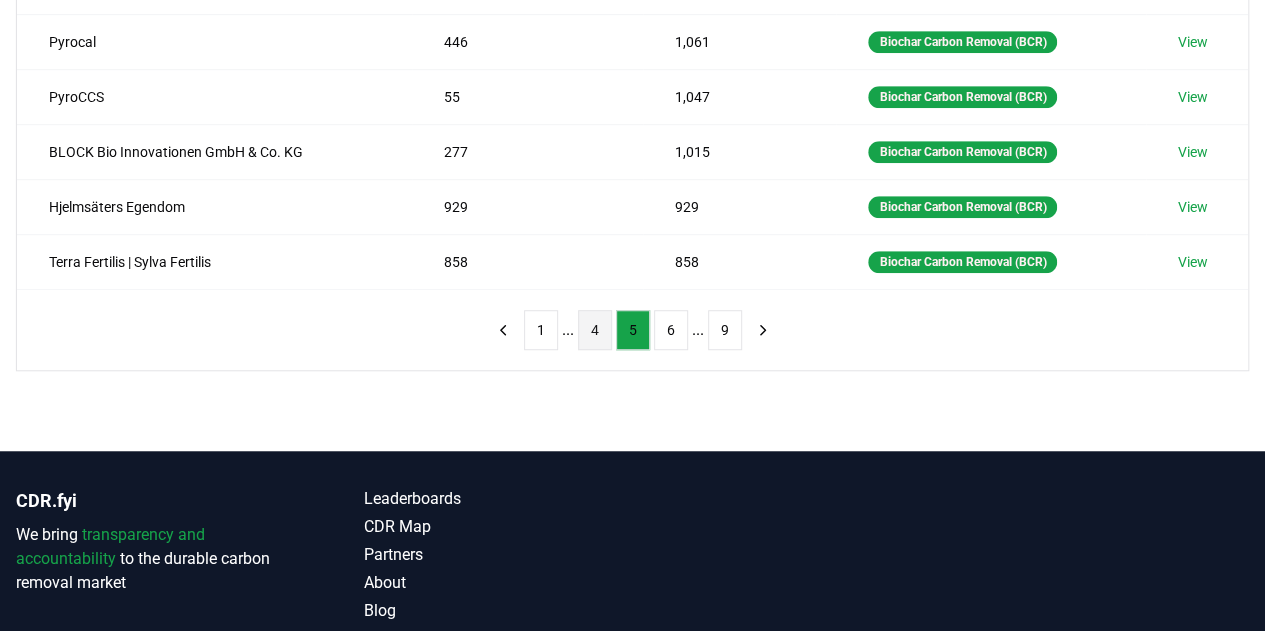 click on "4" at bounding box center (595, 330) 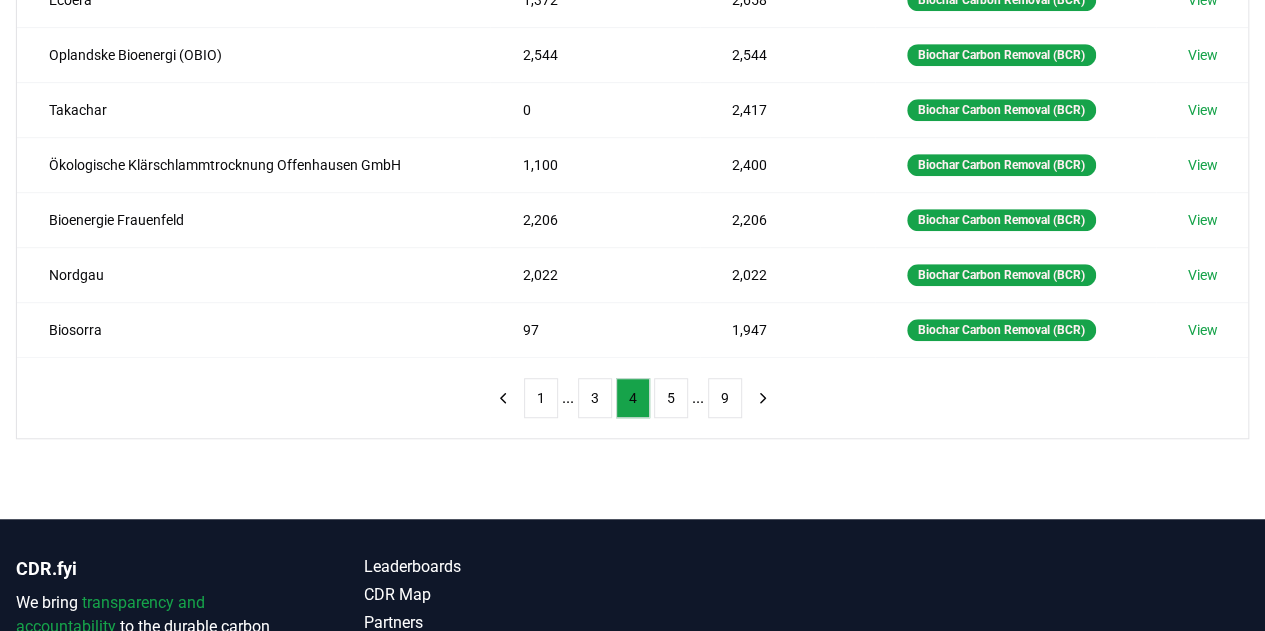 scroll, scrollTop: 482, scrollLeft: 0, axis: vertical 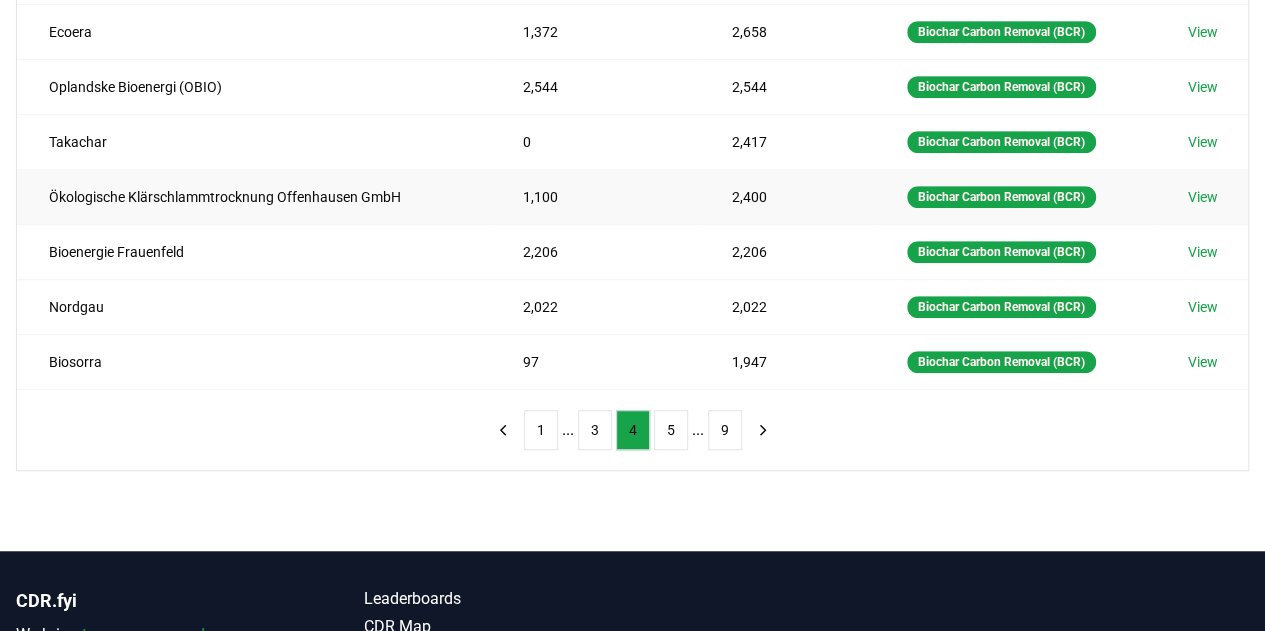 type 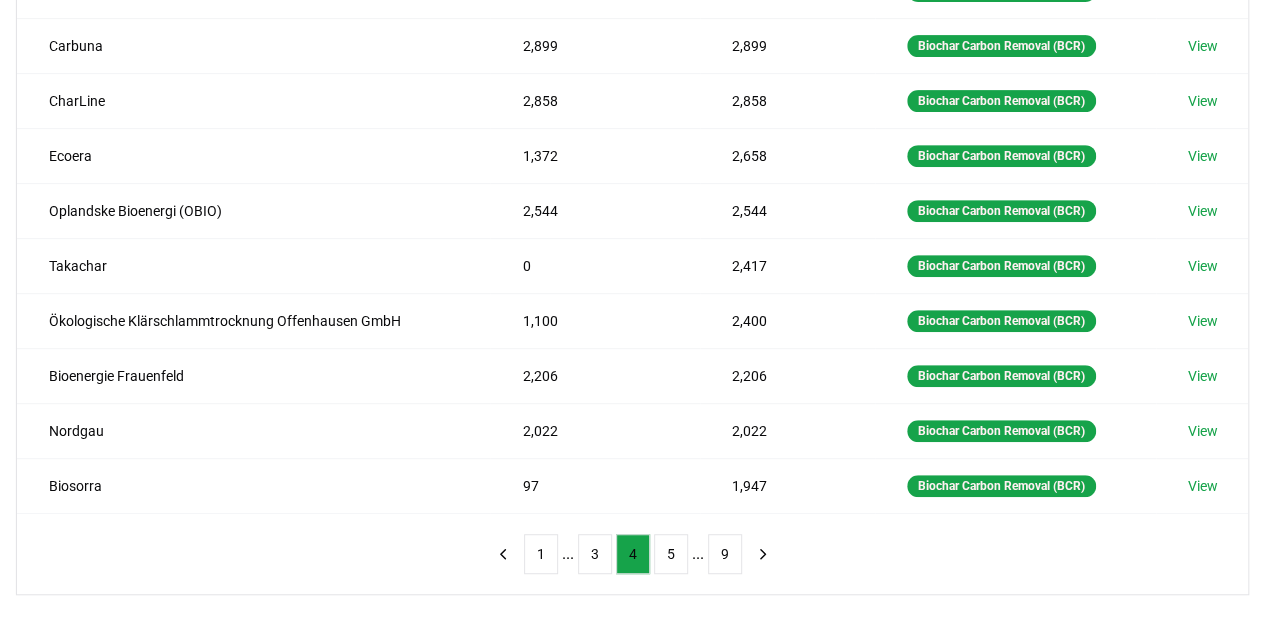 scroll, scrollTop: 682, scrollLeft: 0, axis: vertical 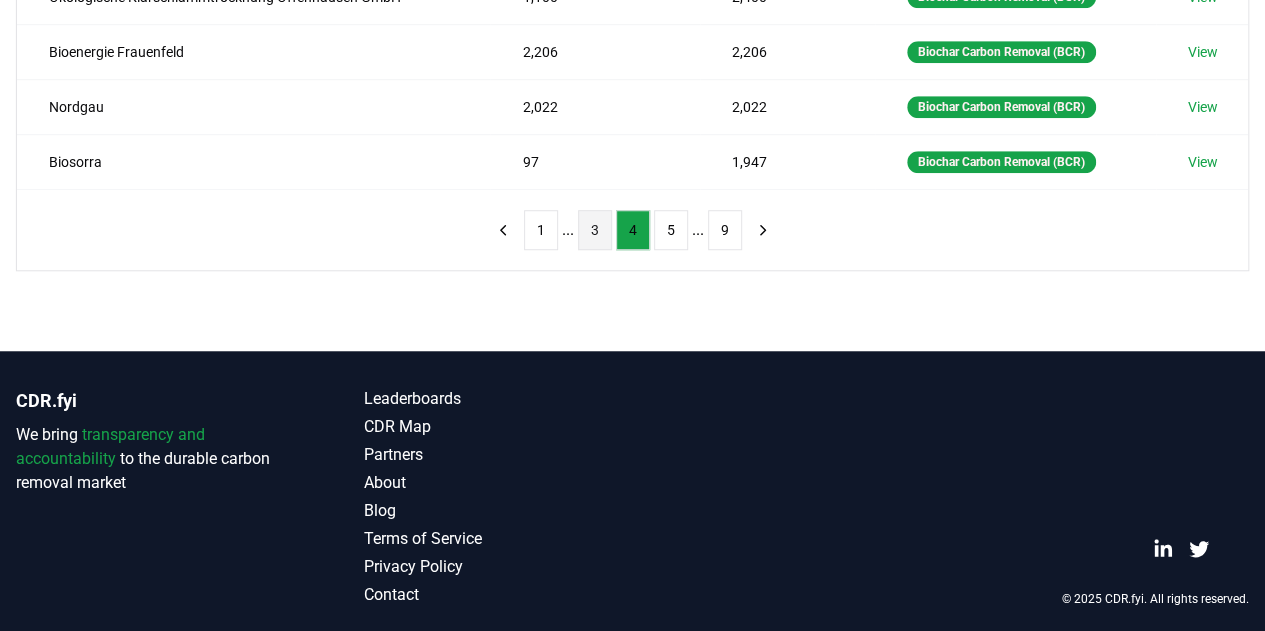 click on "3" at bounding box center [595, 230] 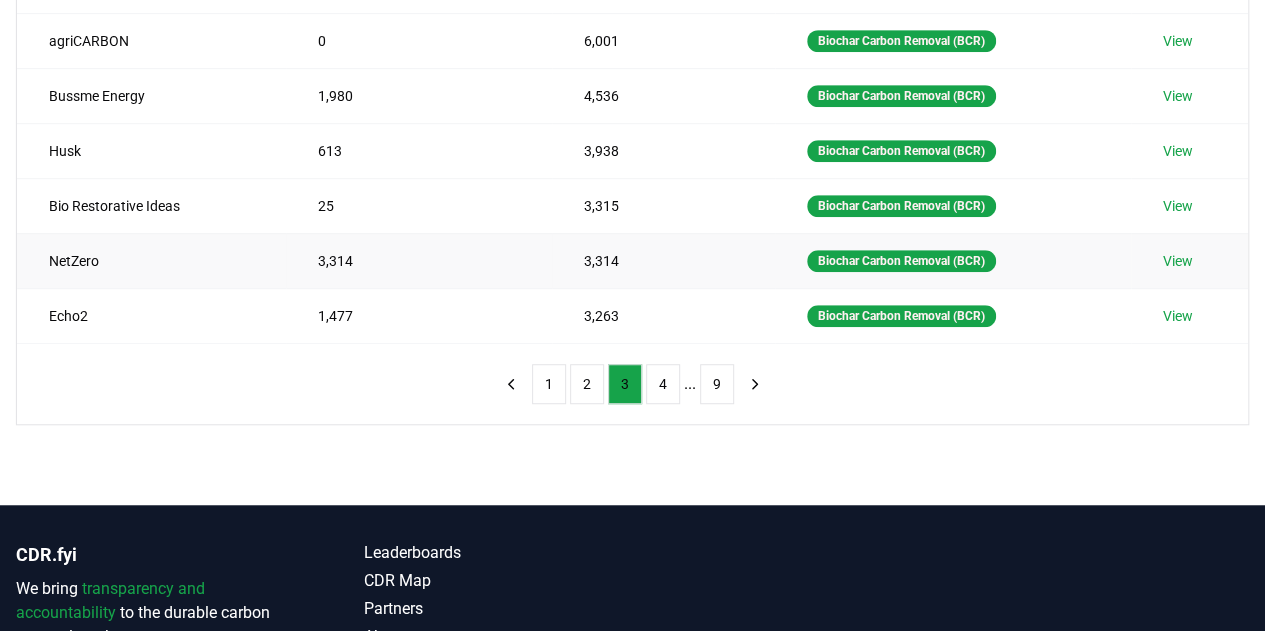 scroll, scrollTop: 482, scrollLeft: 0, axis: vertical 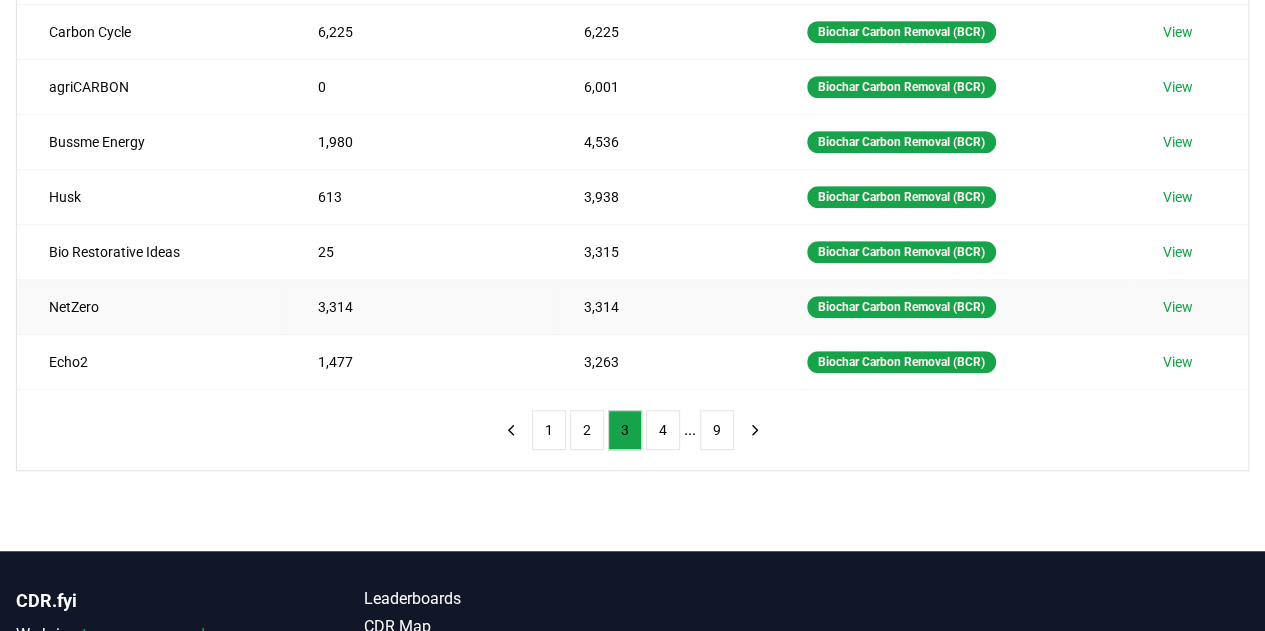type 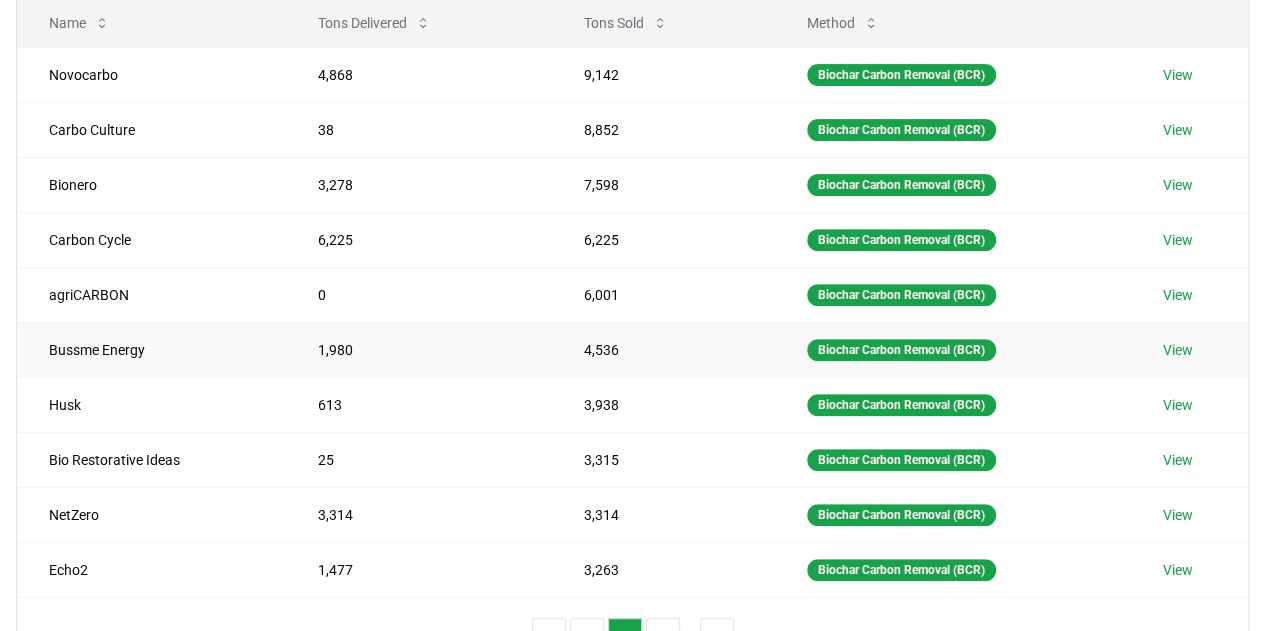 scroll, scrollTop: 482, scrollLeft: 0, axis: vertical 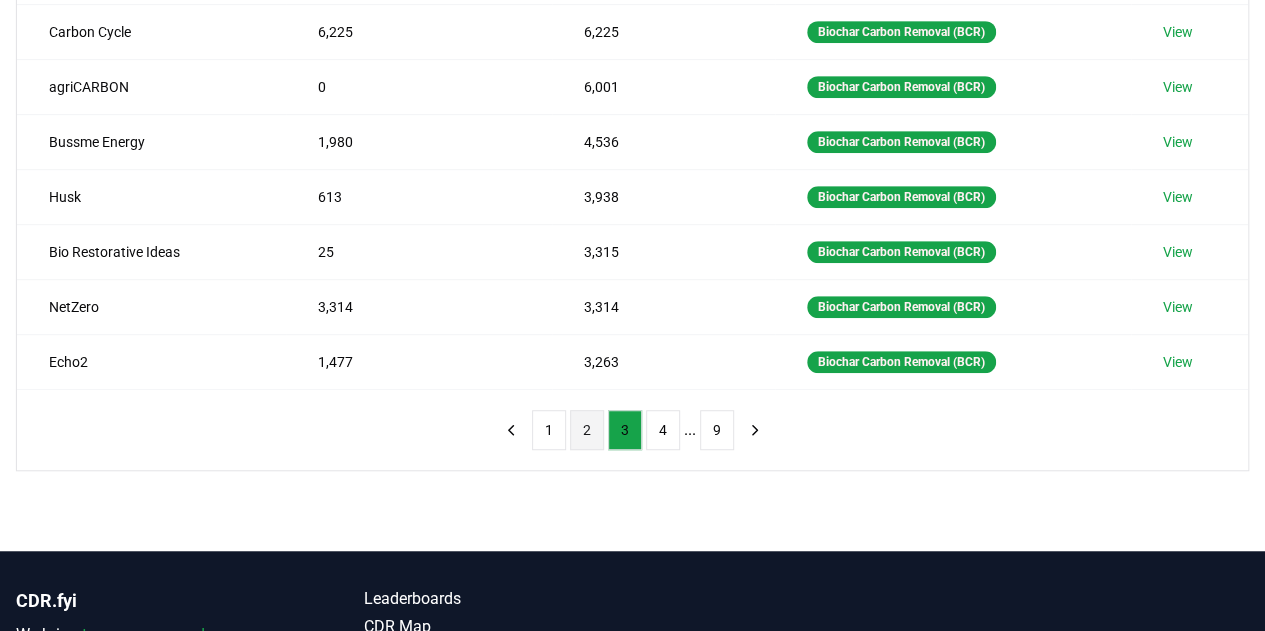 click on "2" at bounding box center [587, 430] 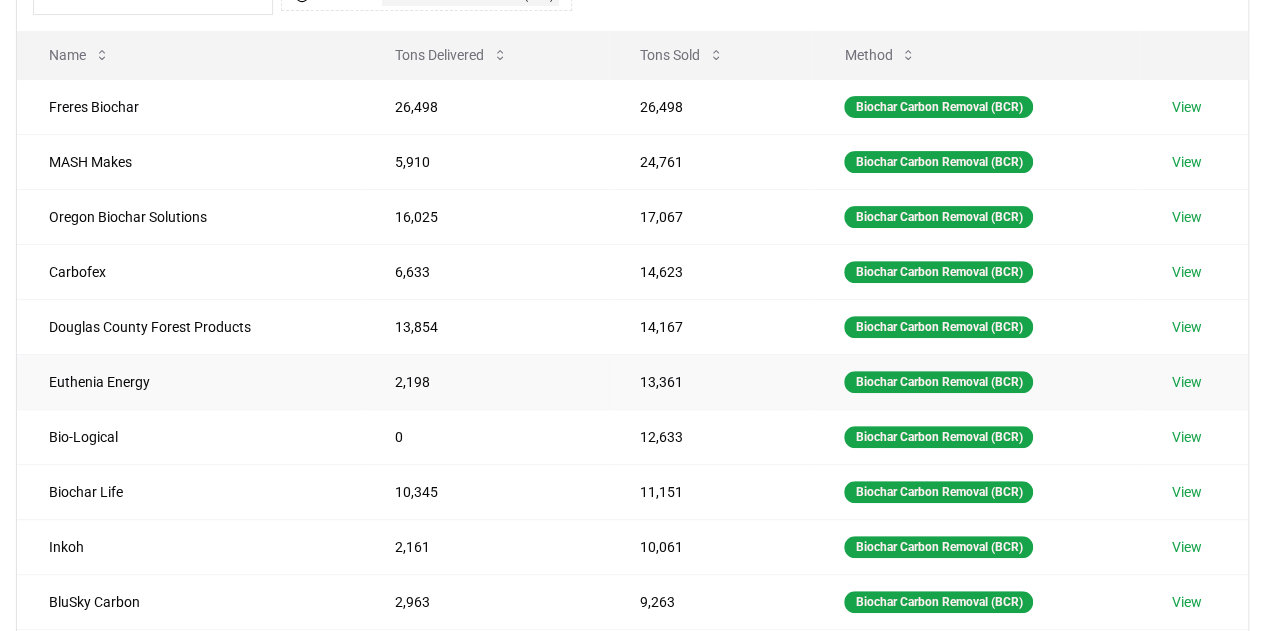 scroll, scrollTop: 182, scrollLeft: 0, axis: vertical 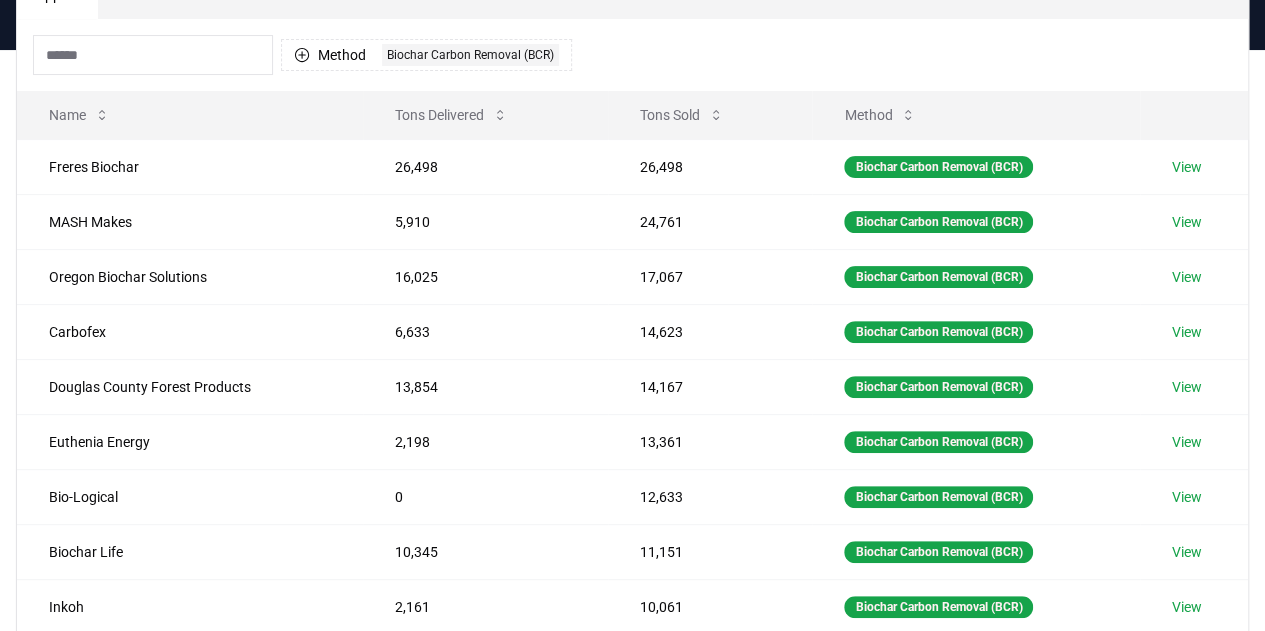 type 